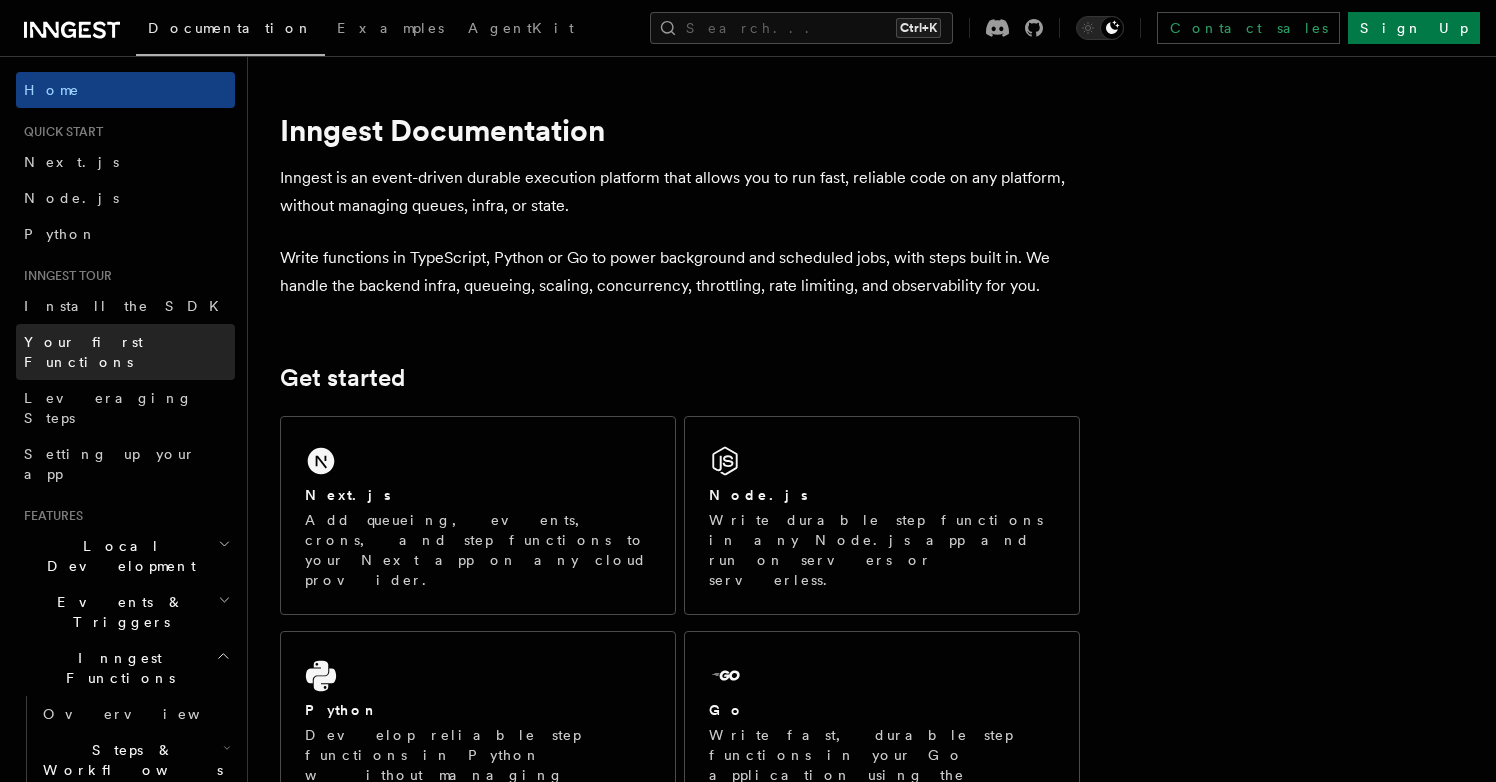 scroll, scrollTop: 0, scrollLeft: 0, axis: both 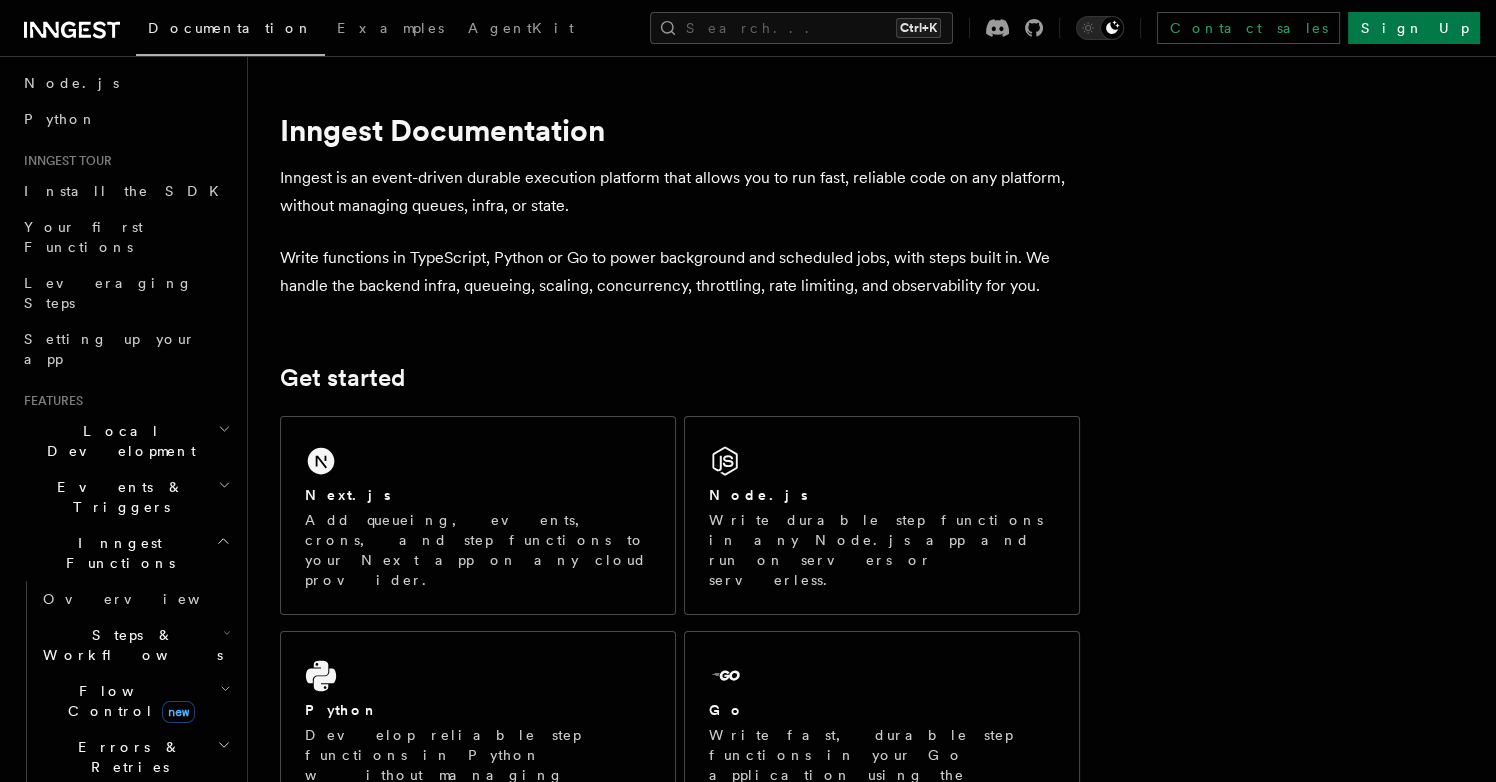 click on "Events & Triggers" at bounding box center [125, 497] 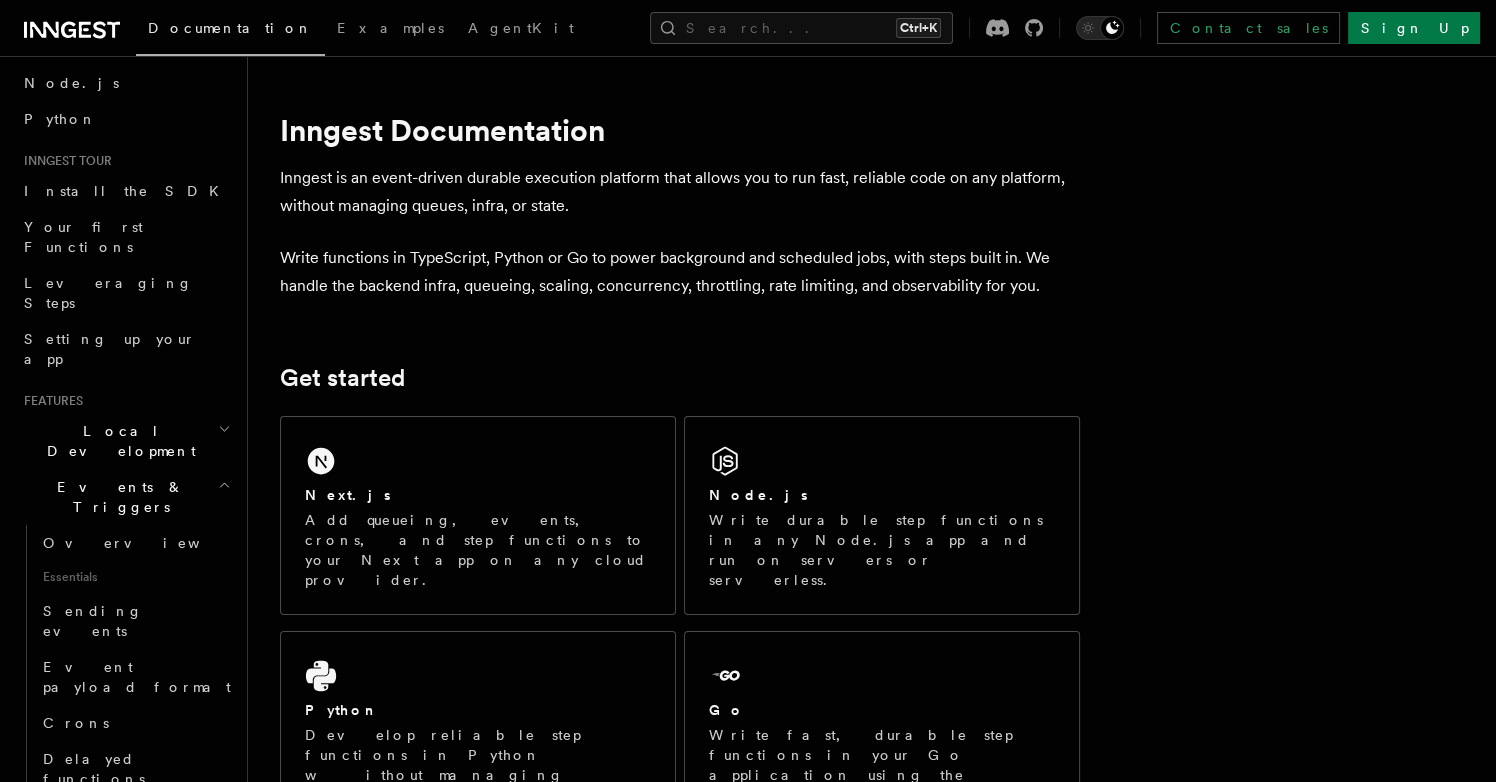 click on "Events & Triggers" at bounding box center (125, 497) 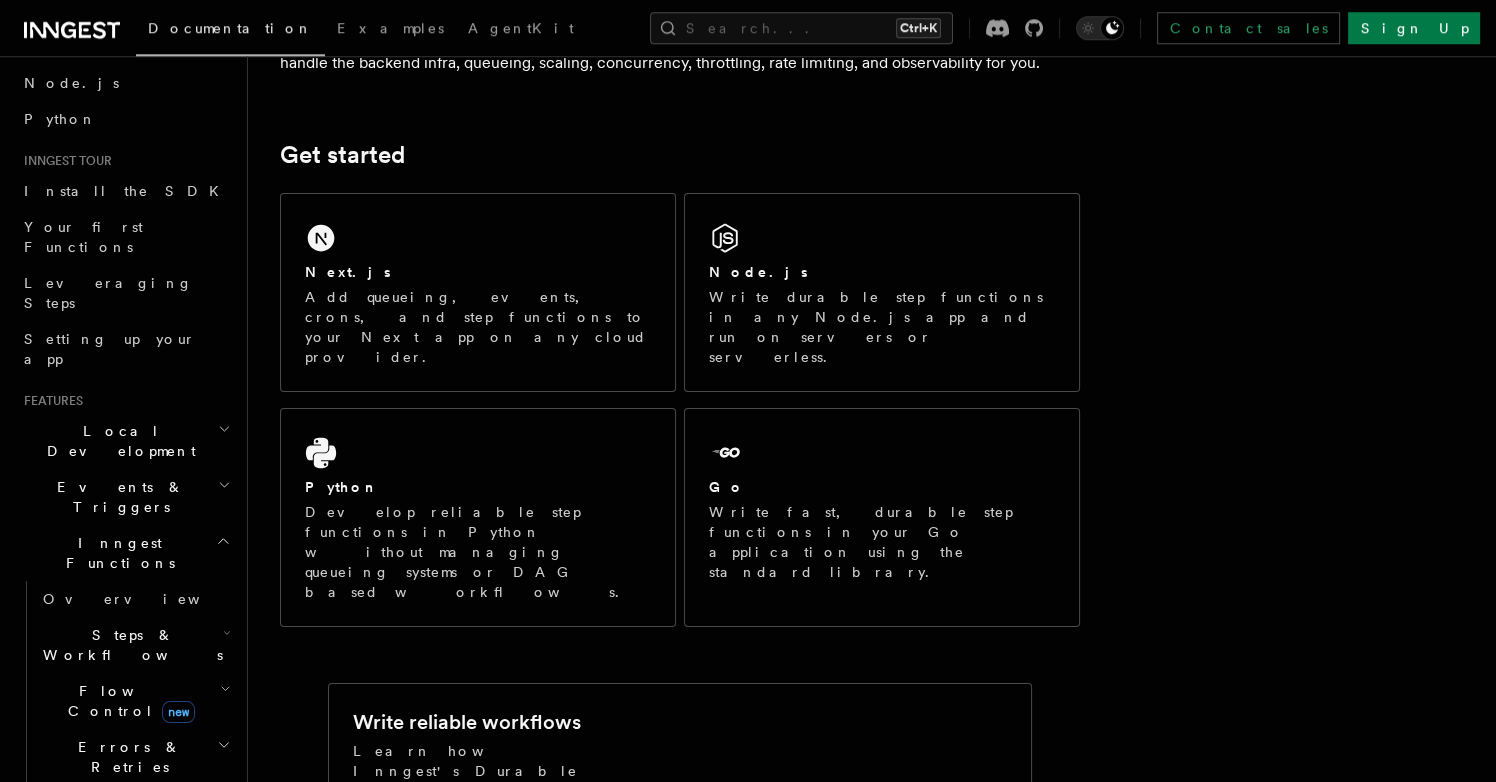 scroll, scrollTop: 230, scrollLeft: 0, axis: vertical 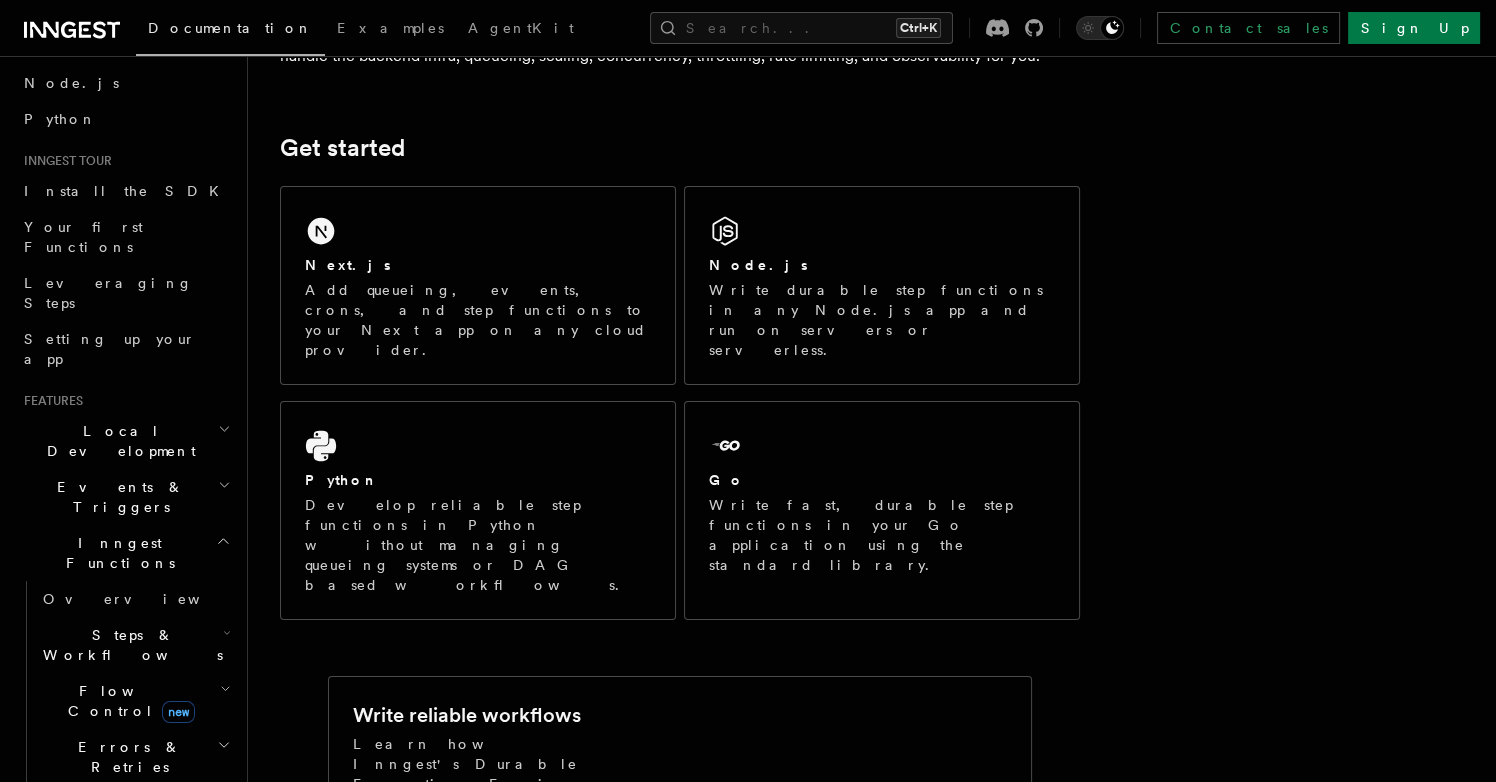 click on "Events & Triggers" at bounding box center (125, 497) 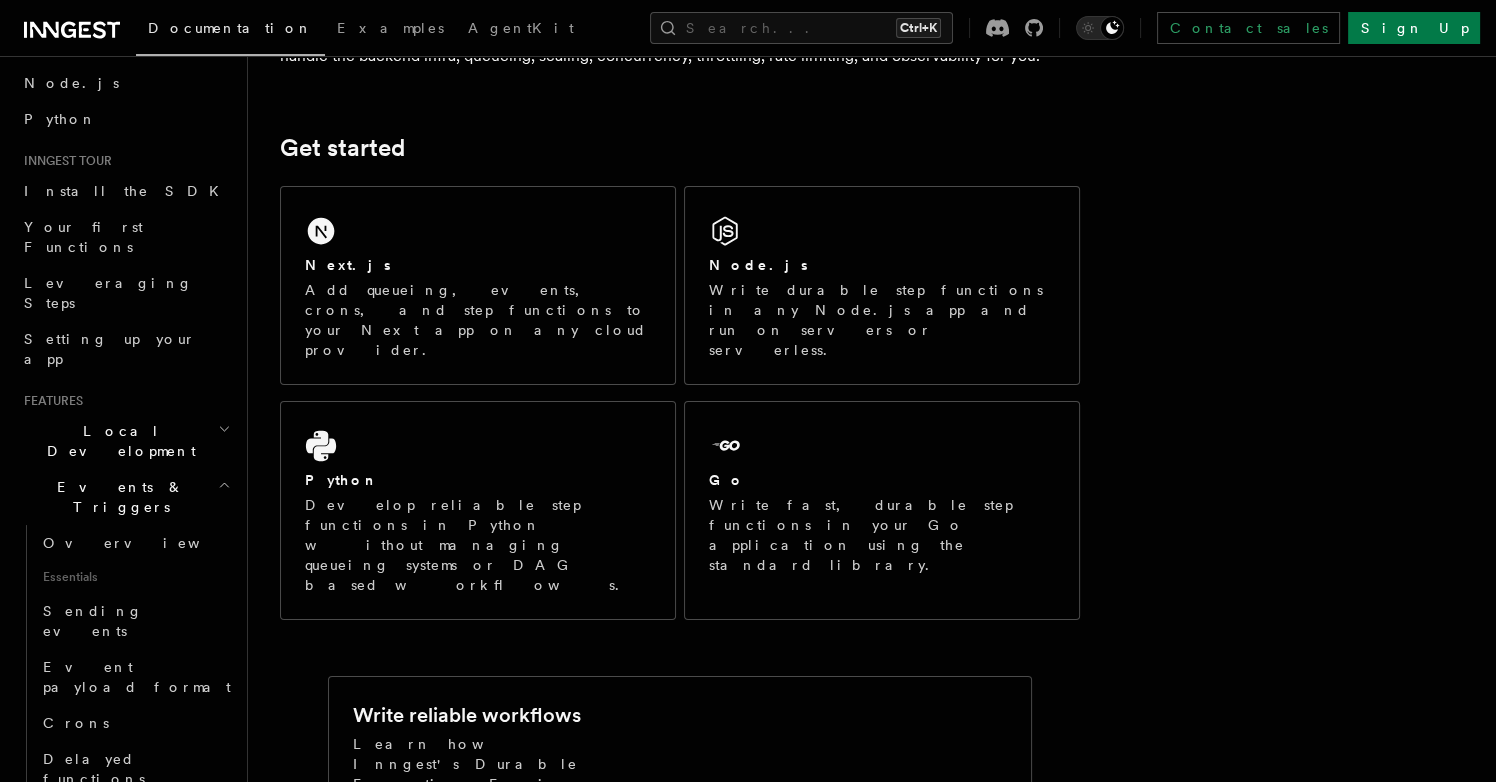 click on "Events & Triggers" at bounding box center (125, 497) 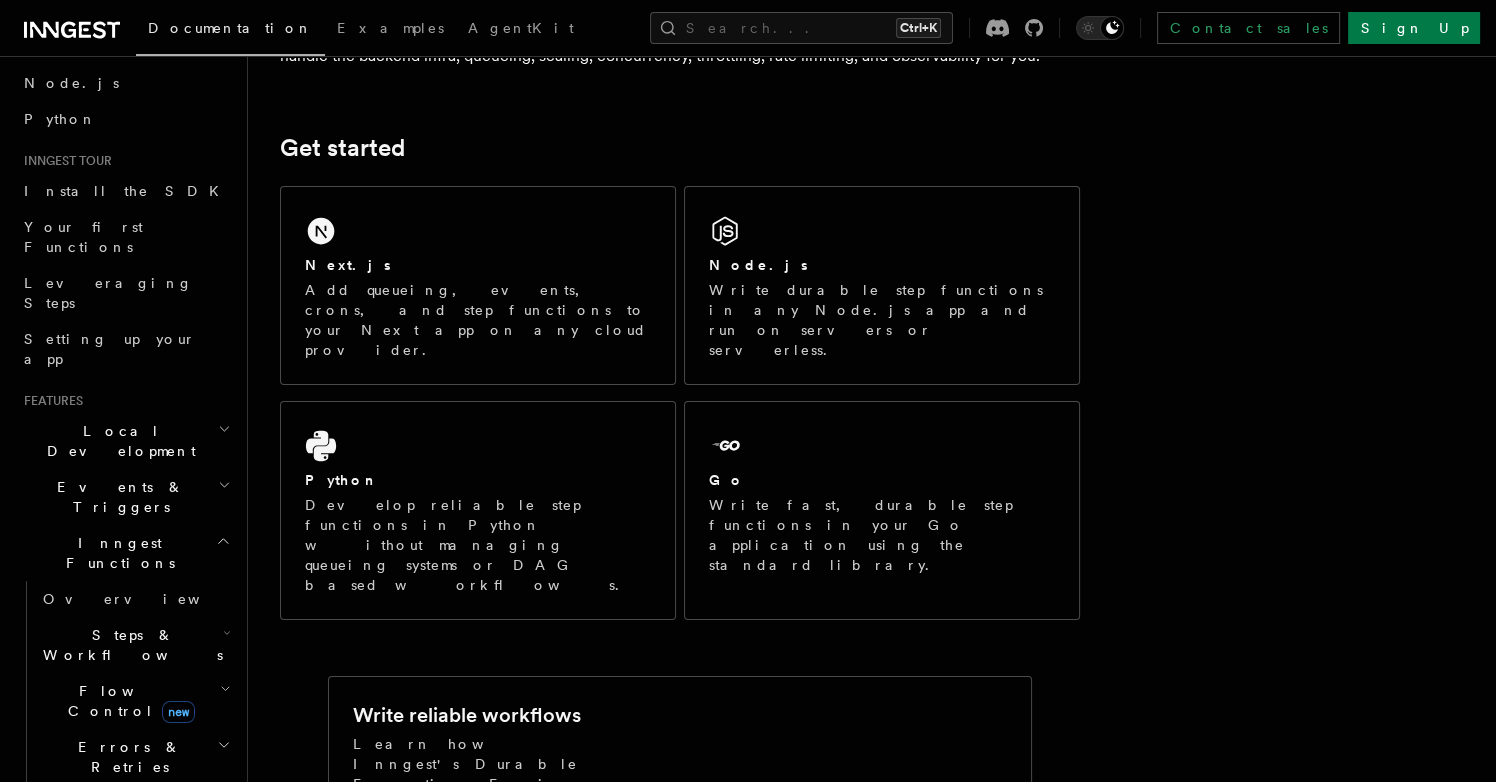 click on "Inngest Functions" at bounding box center [125, 553] 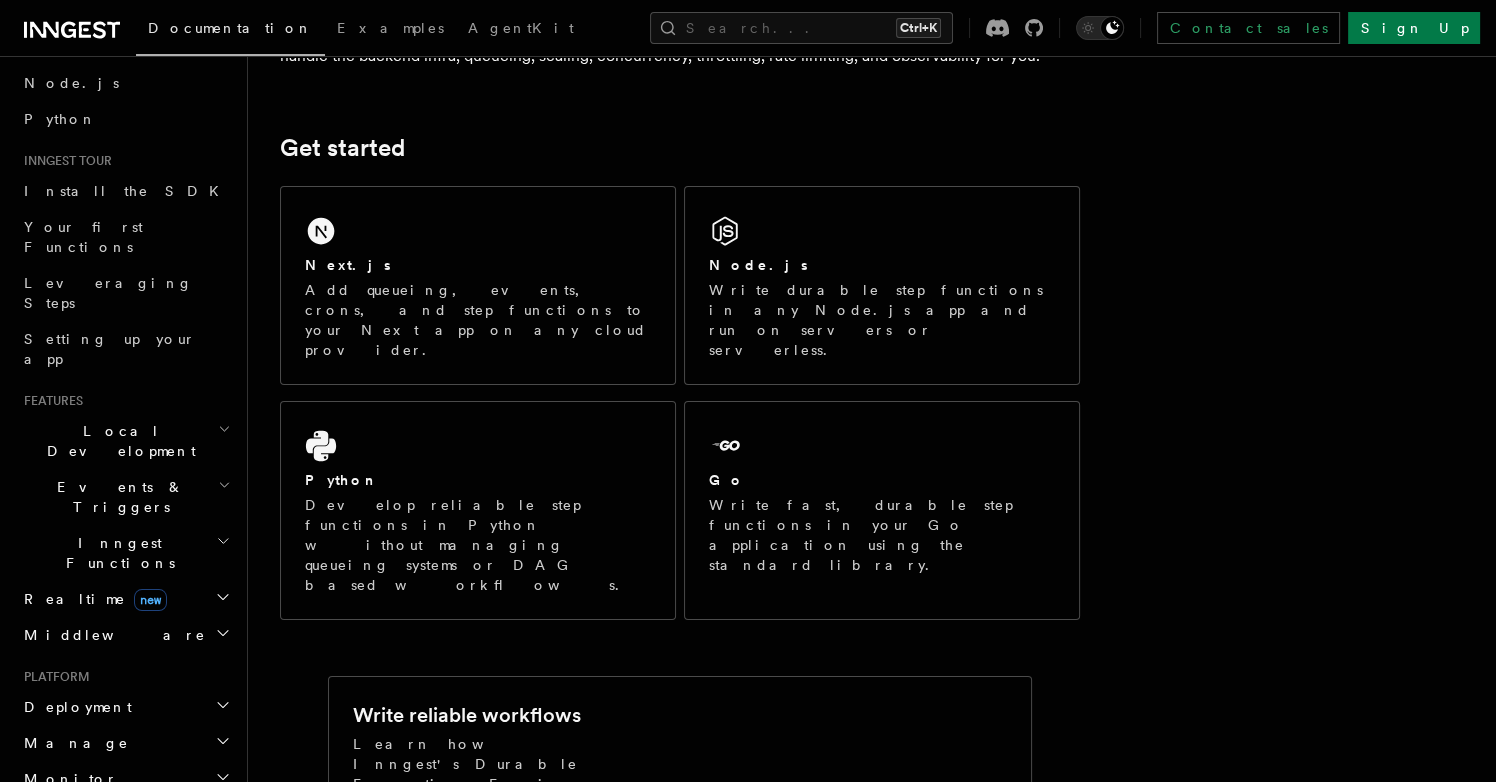 click on "Inngest Functions" at bounding box center (125, 553) 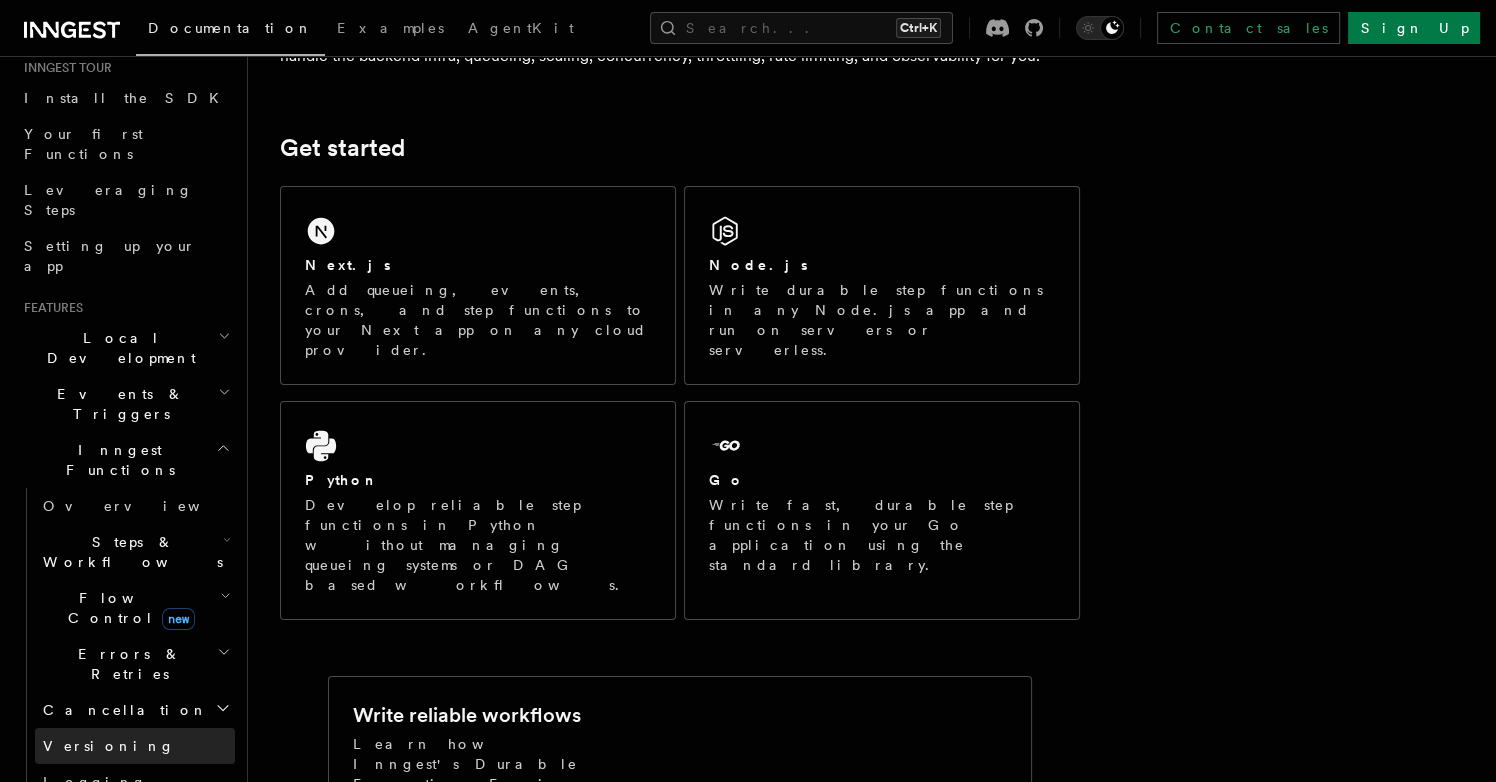 scroll, scrollTop: 230, scrollLeft: 0, axis: vertical 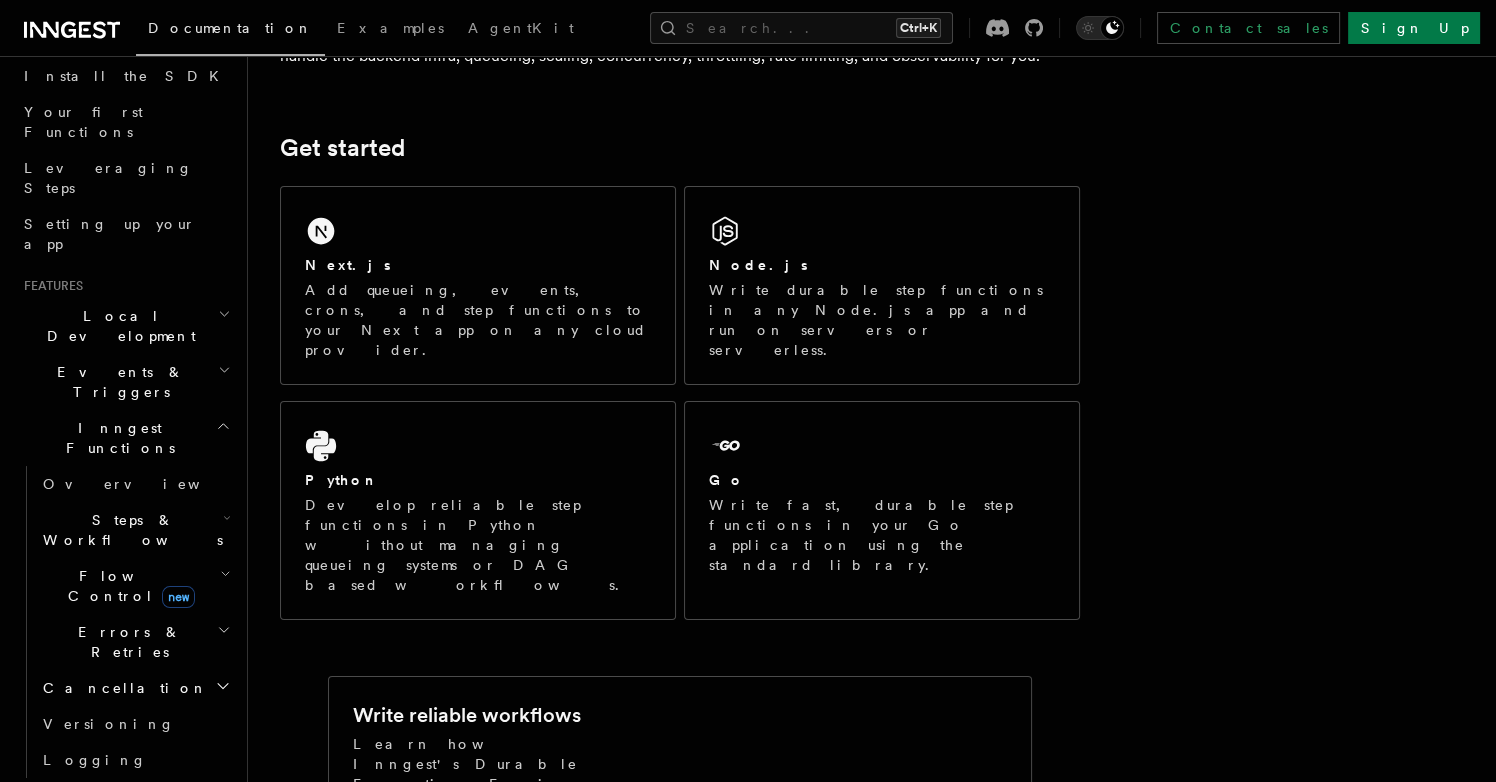click on "Steps & Workflows" at bounding box center (135, 530) 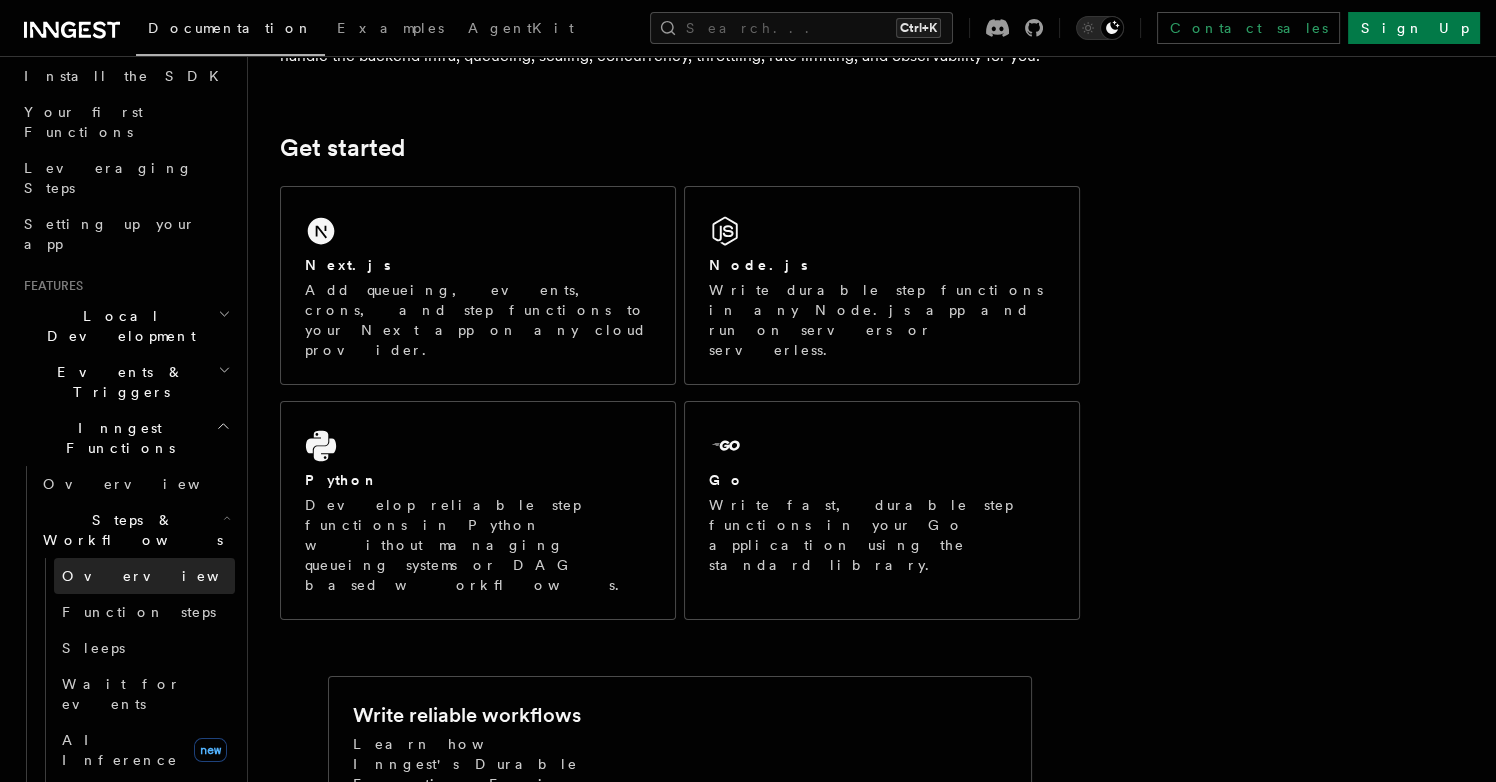 click on "Overview" at bounding box center [144, 576] 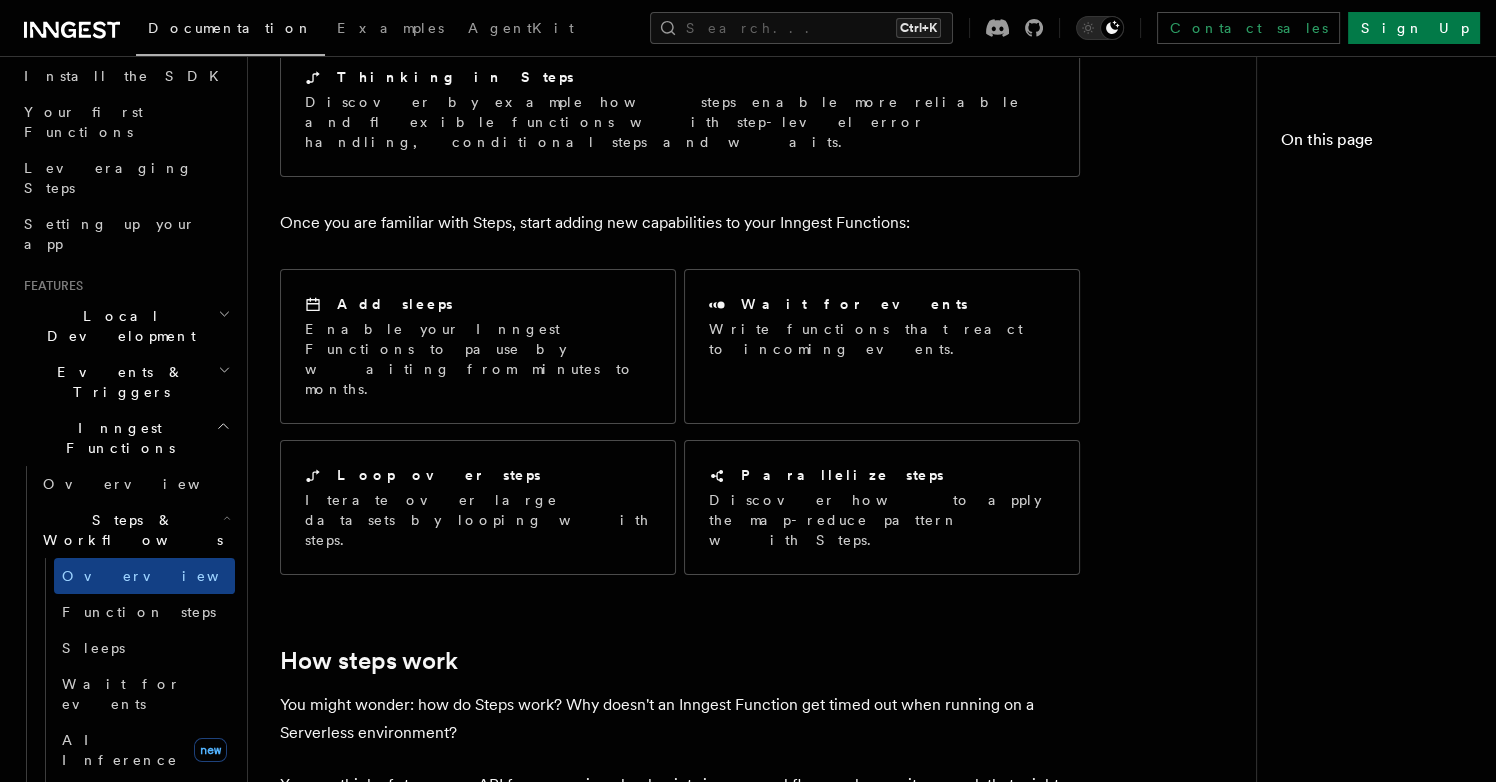 scroll, scrollTop: 0, scrollLeft: 0, axis: both 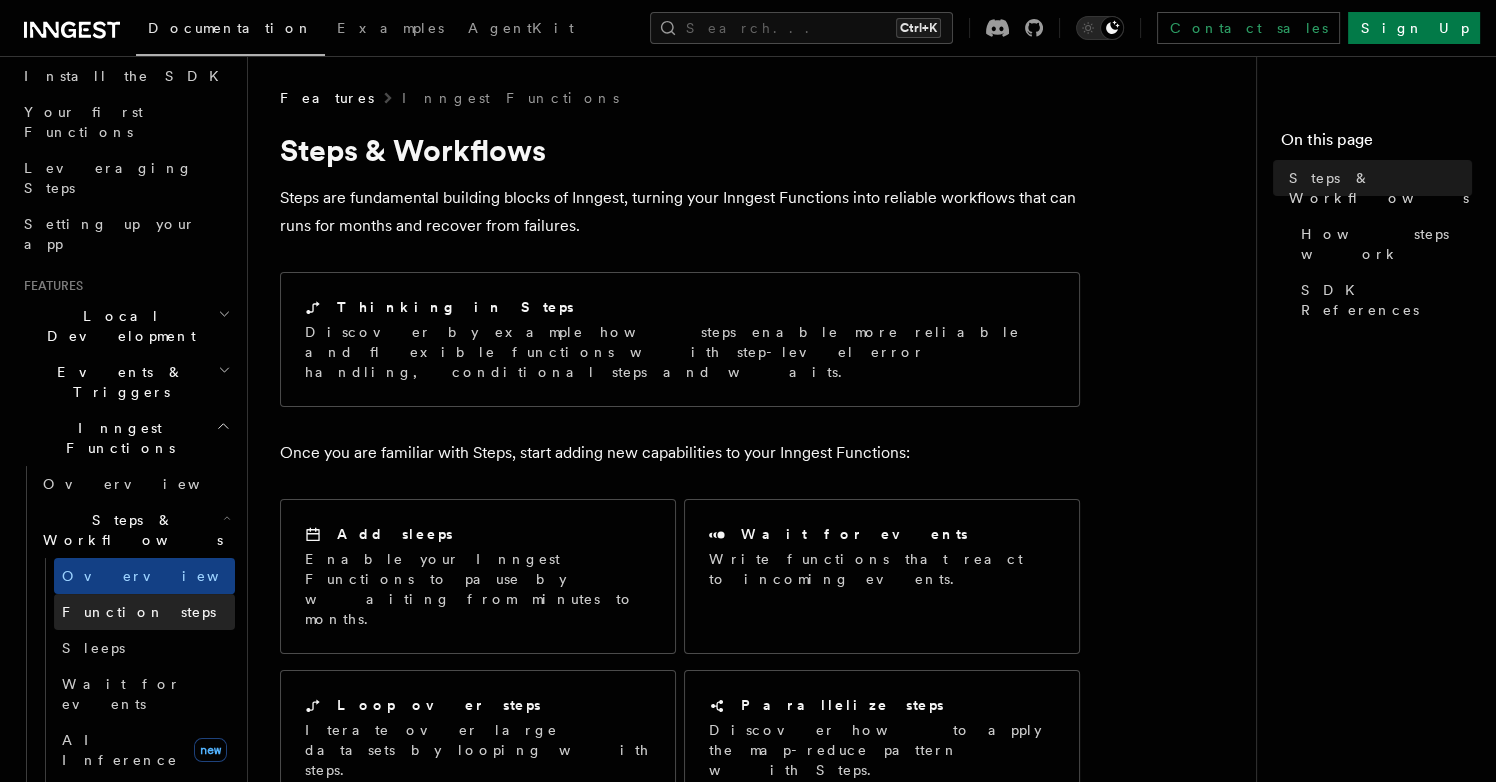 click on "Function steps" at bounding box center (139, 612) 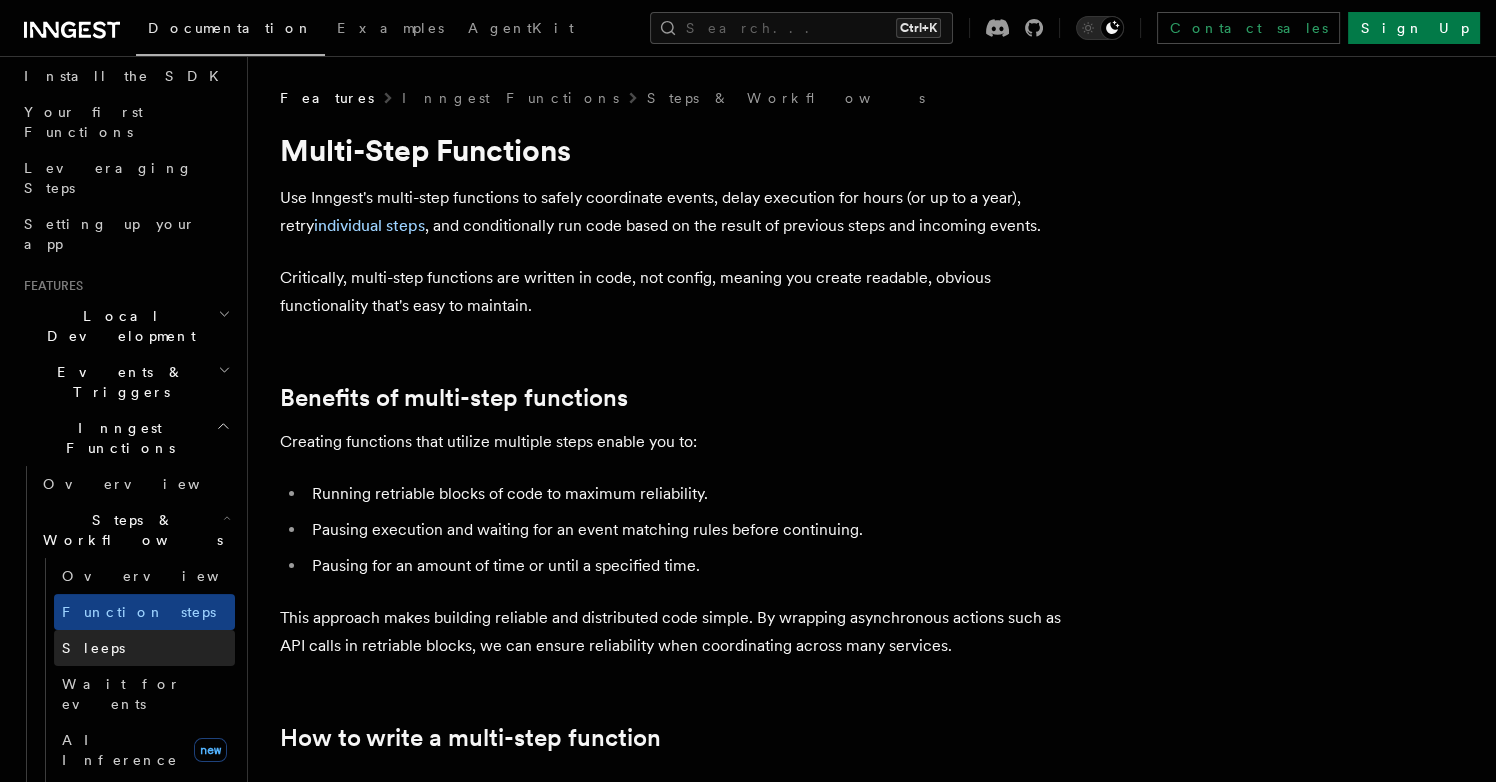 click on "Sleeps" at bounding box center [144, 648] 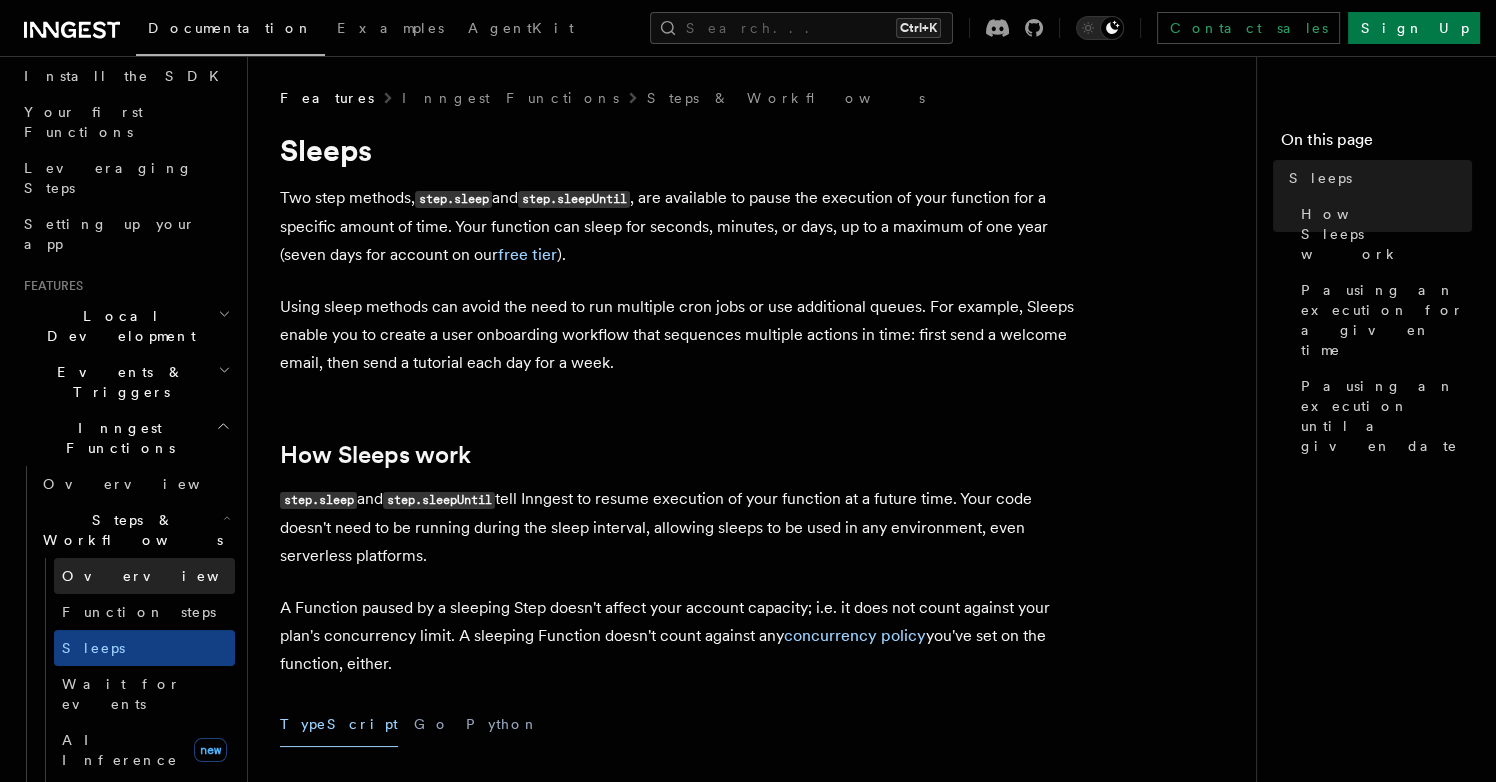 click on "Overview" at bounding box center [144, 576] 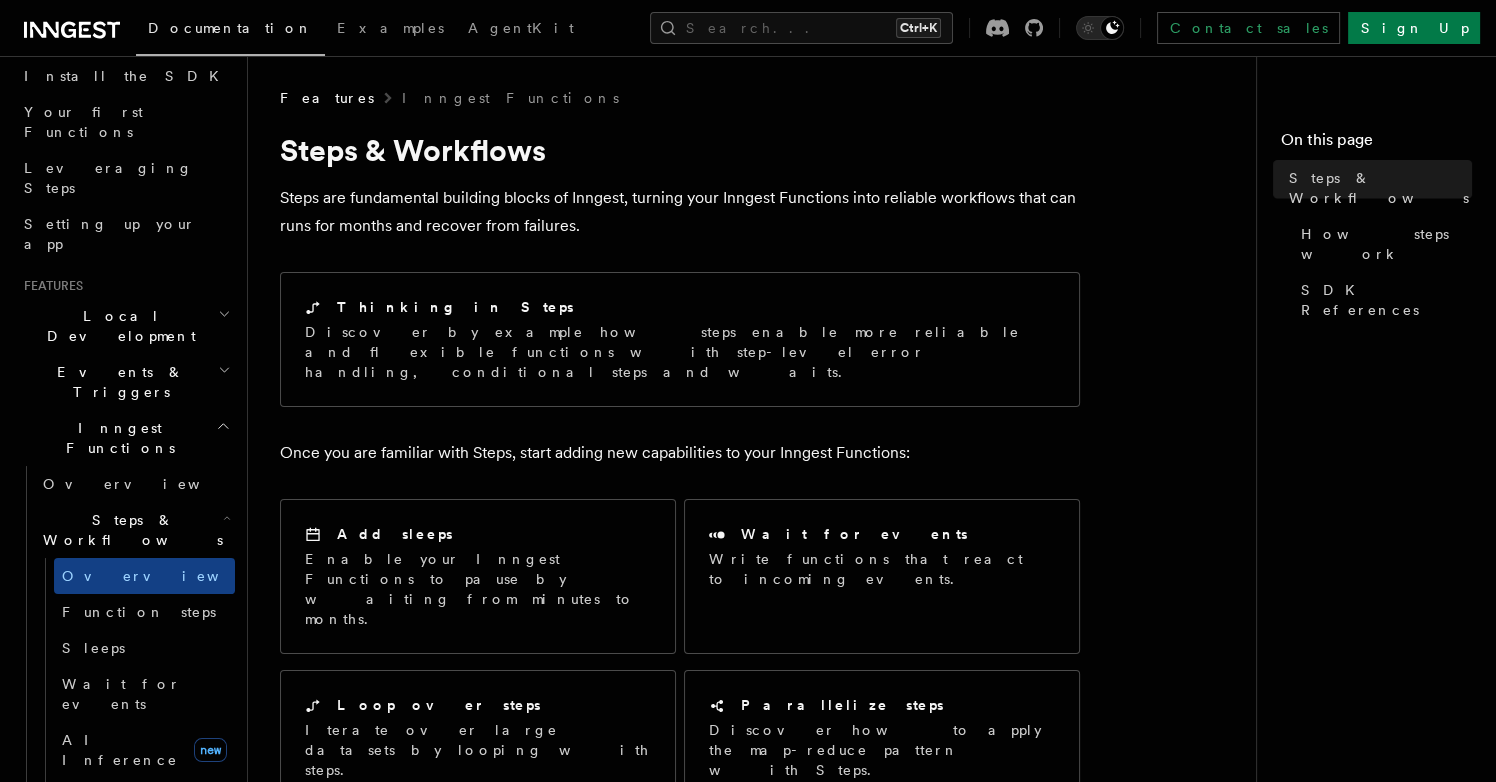 scroll, scrollTop: 115, scrollLeft: 0, axis: vertical 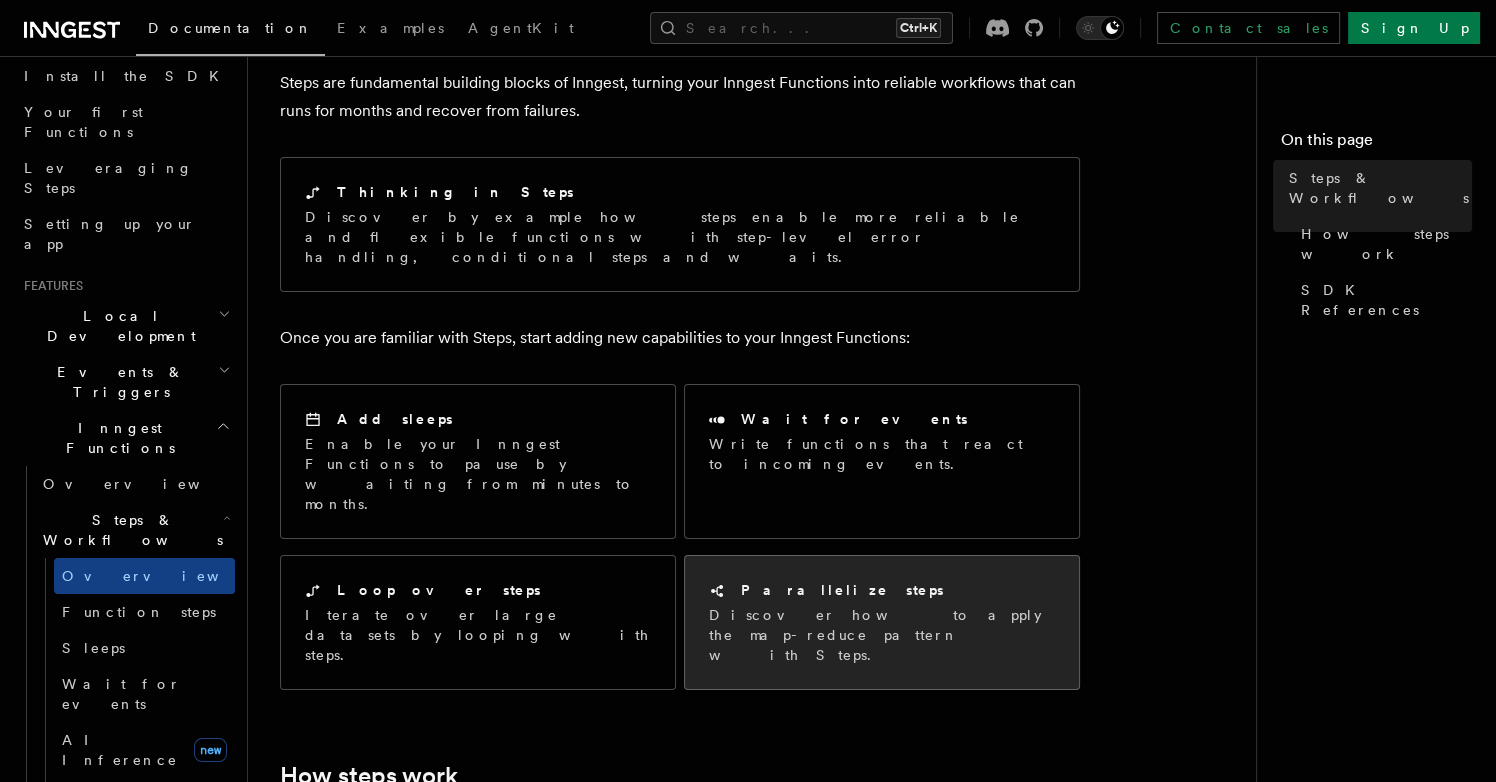 click on "Discover how to apply the map-reduce pattern with Steps." at bounding box center (882, 635) 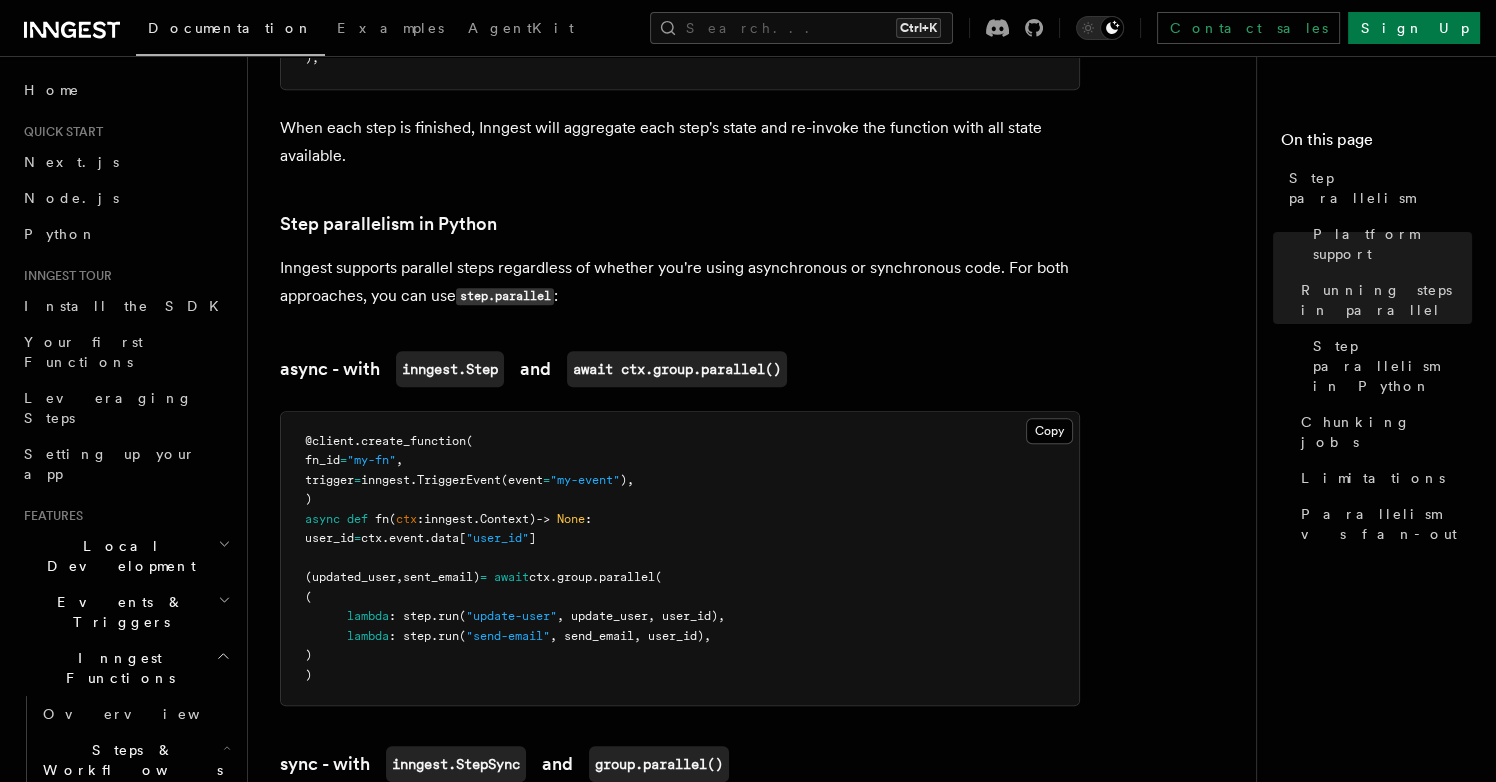 scroll, scrollTop: 1380, scrollLeft: 0, axis: vertical 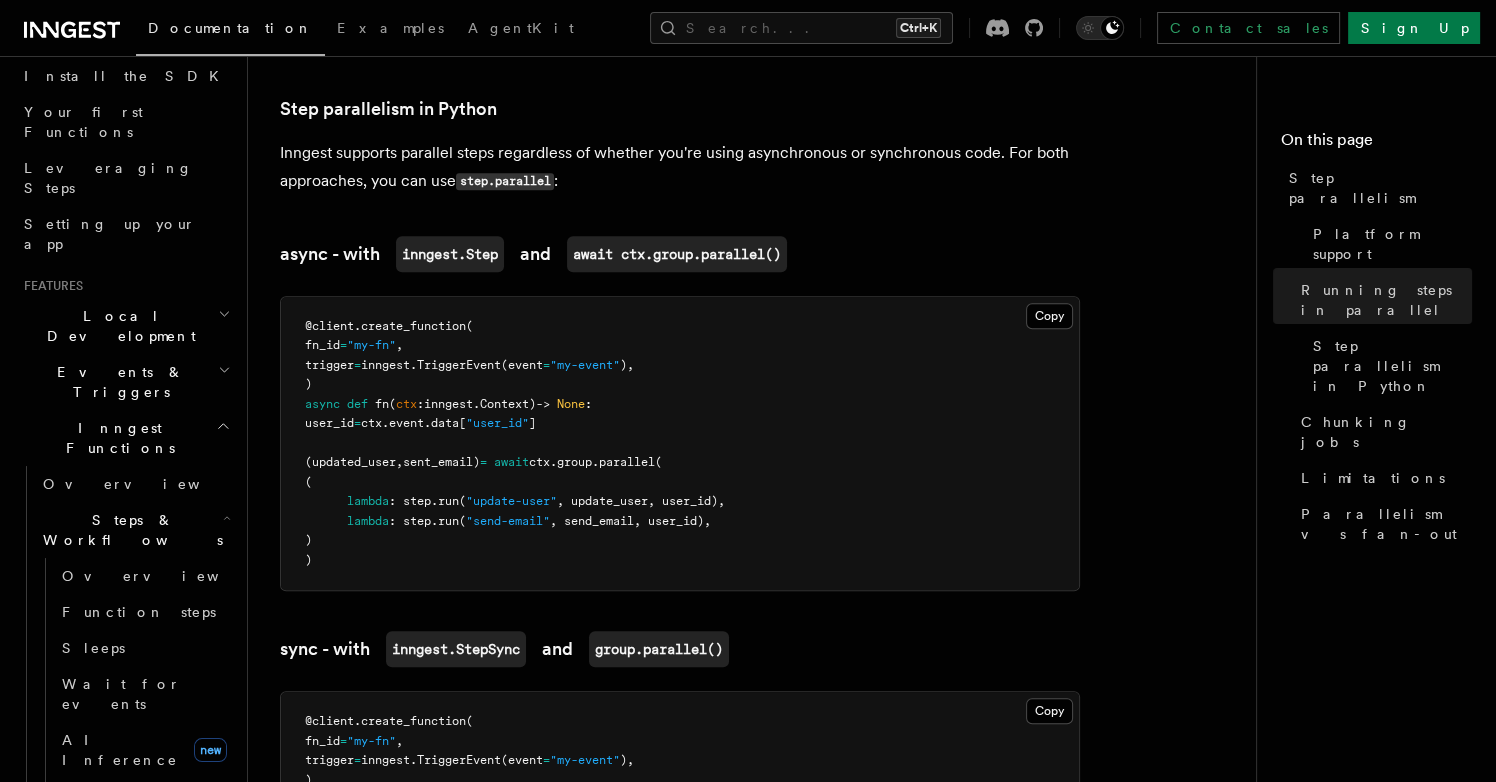 click on "Steps & Workflows" at bounding box center [135, 530] 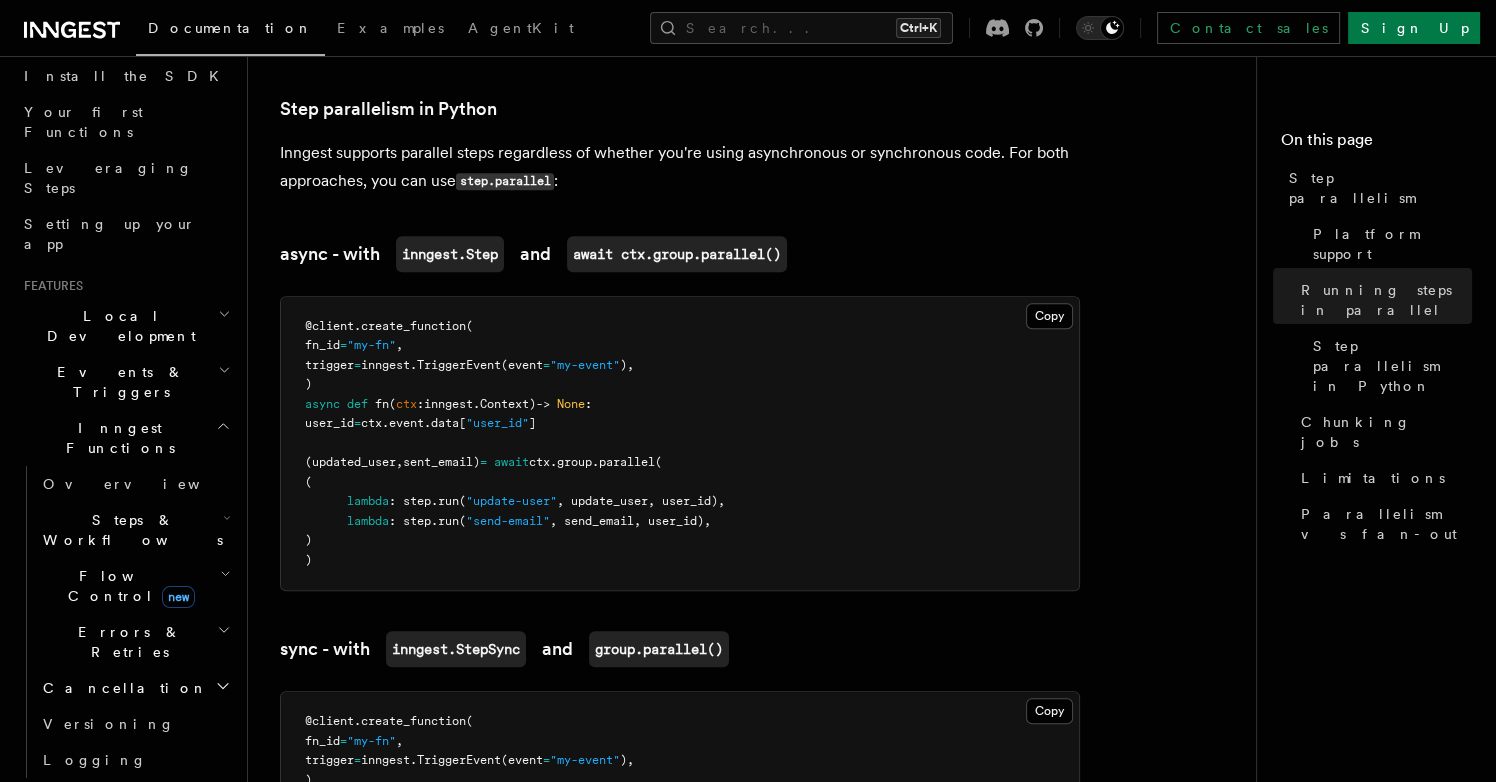 click on "Flow Control new" at bounding box center (135, 586) 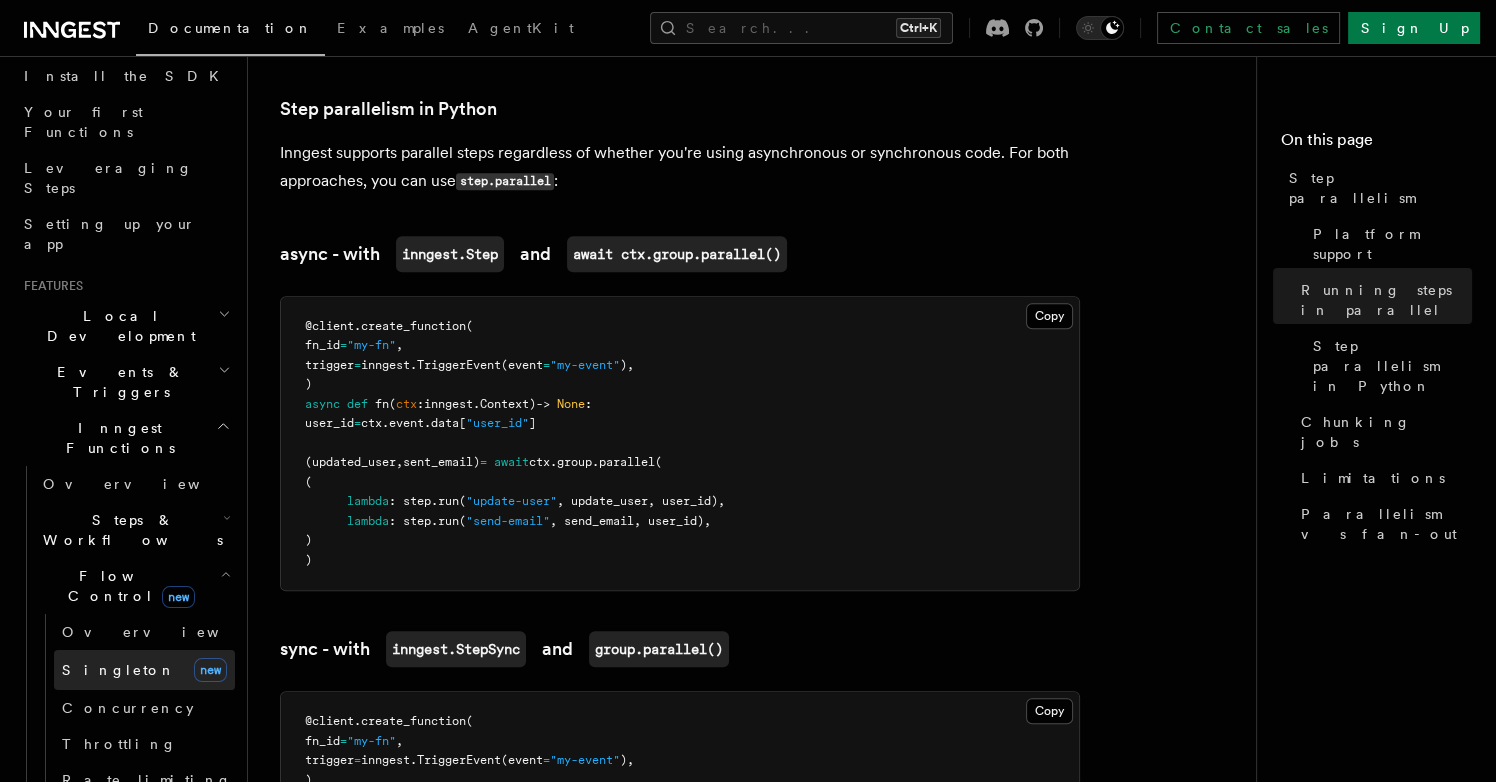 click on "Singleton new" at bounding box center [144, 670] 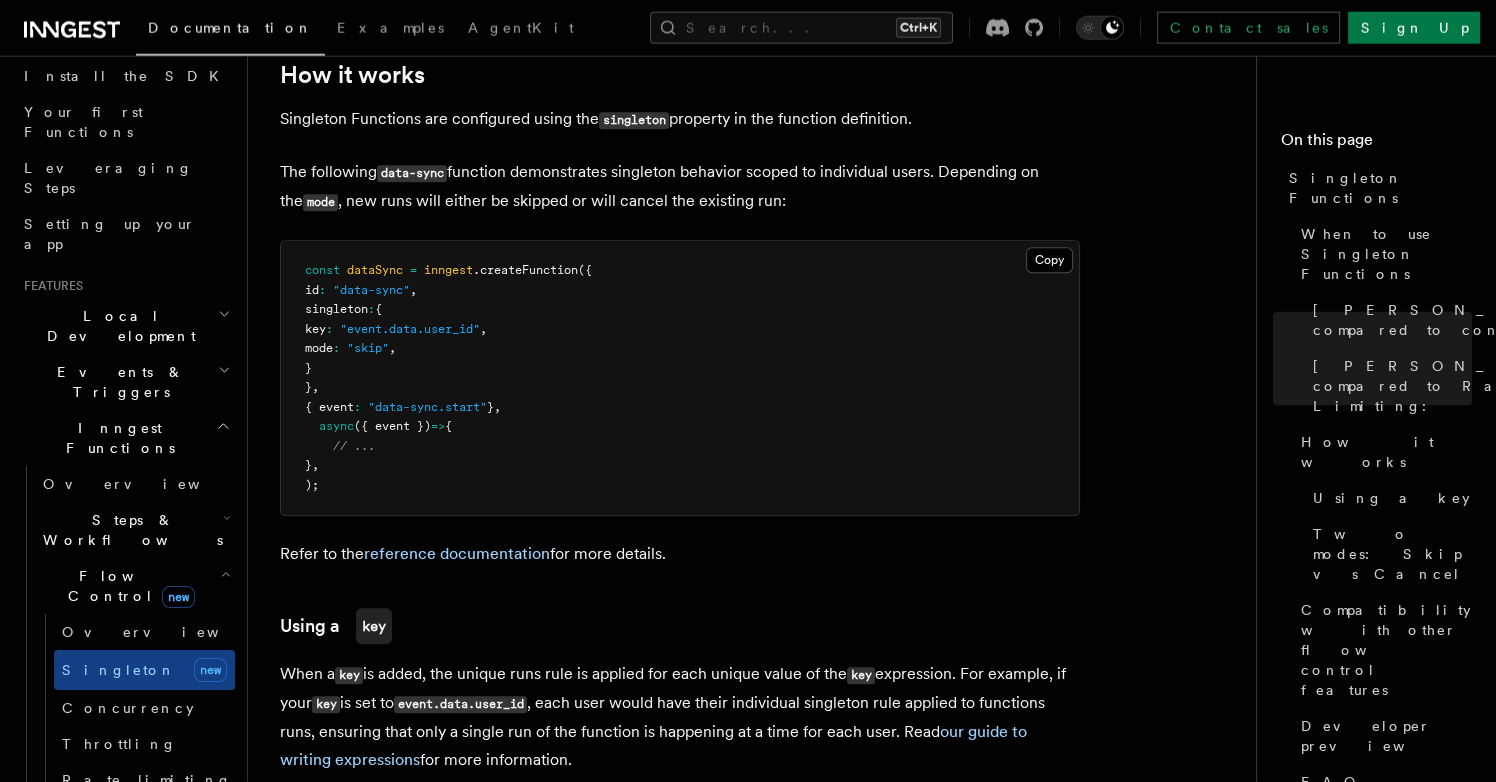 scroll, scrollTop: 1610, scrollLeft: 0, axis: vertical 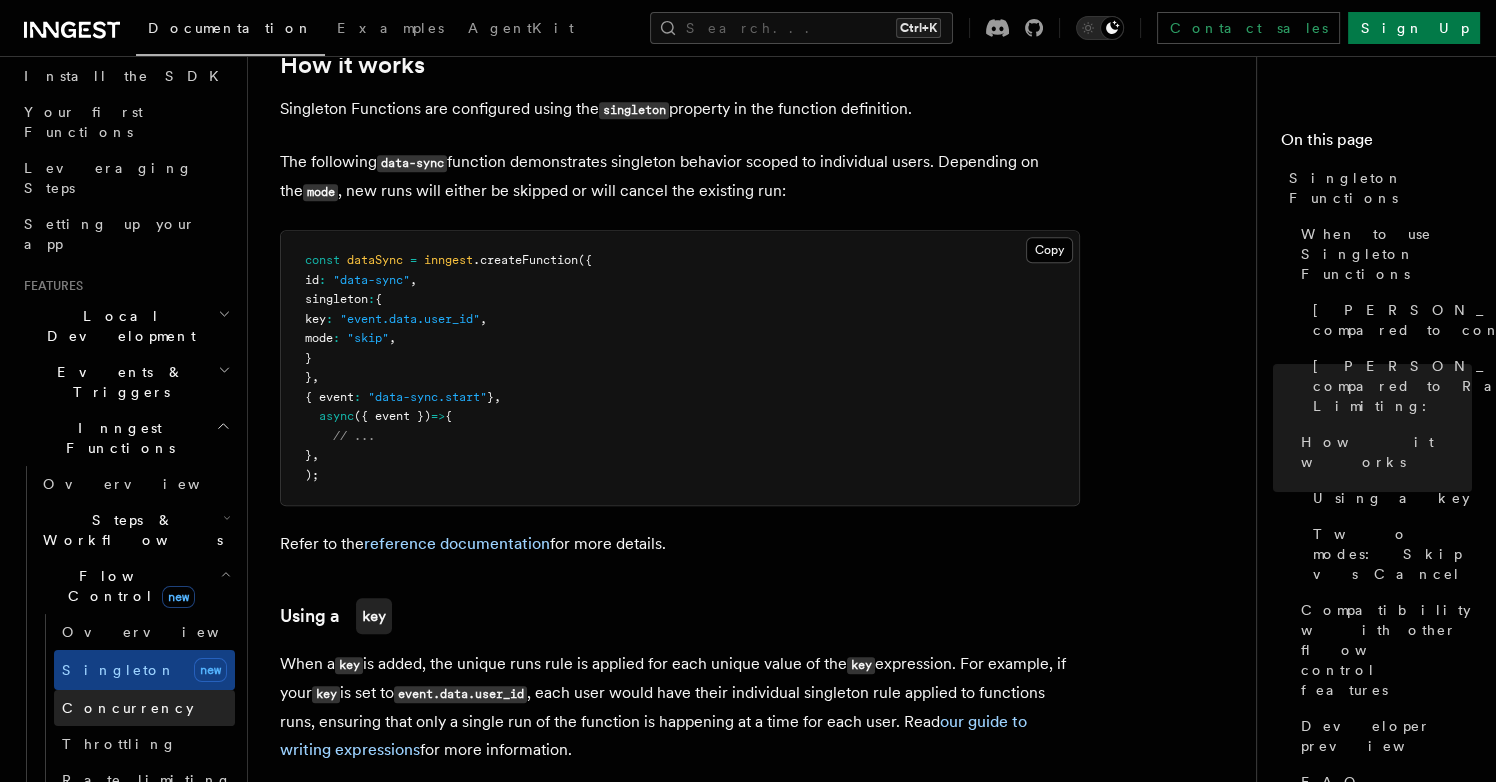 click on "Concurrency" at bounding box center (128, 708) 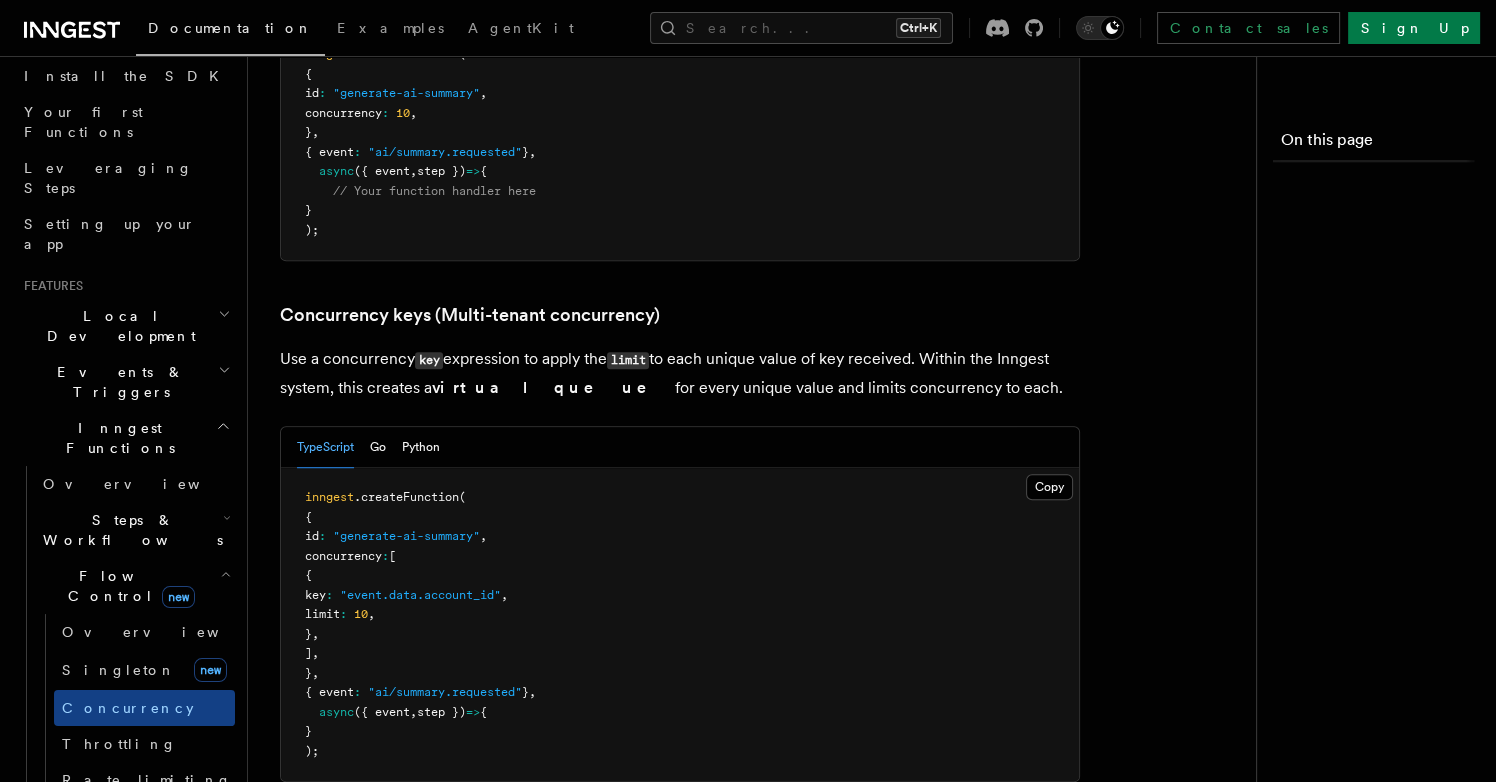 scroll, scrollTop: 0, scrollLeft: 0, axis: both 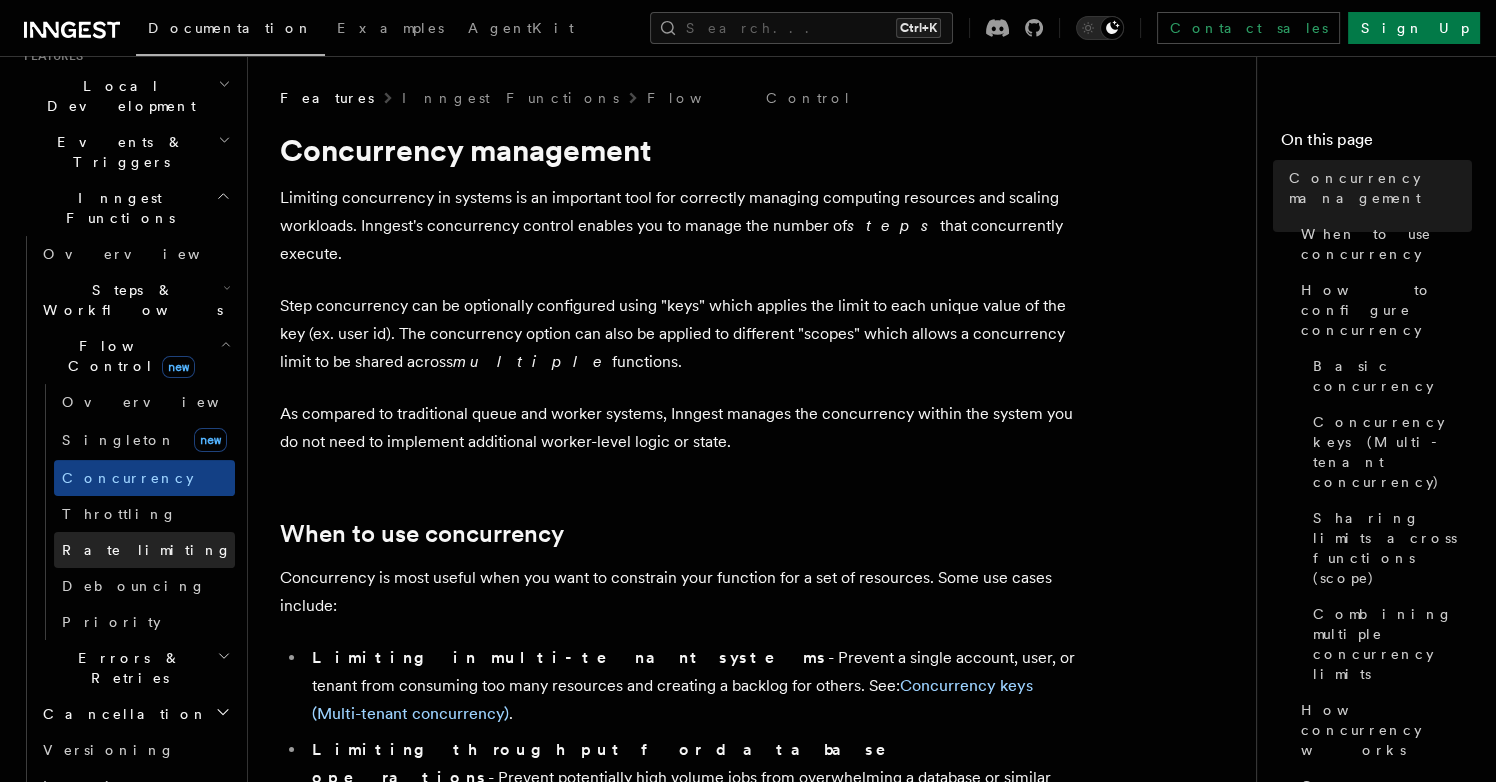 click on "Rate limiting" at bounding box center [144, 550] 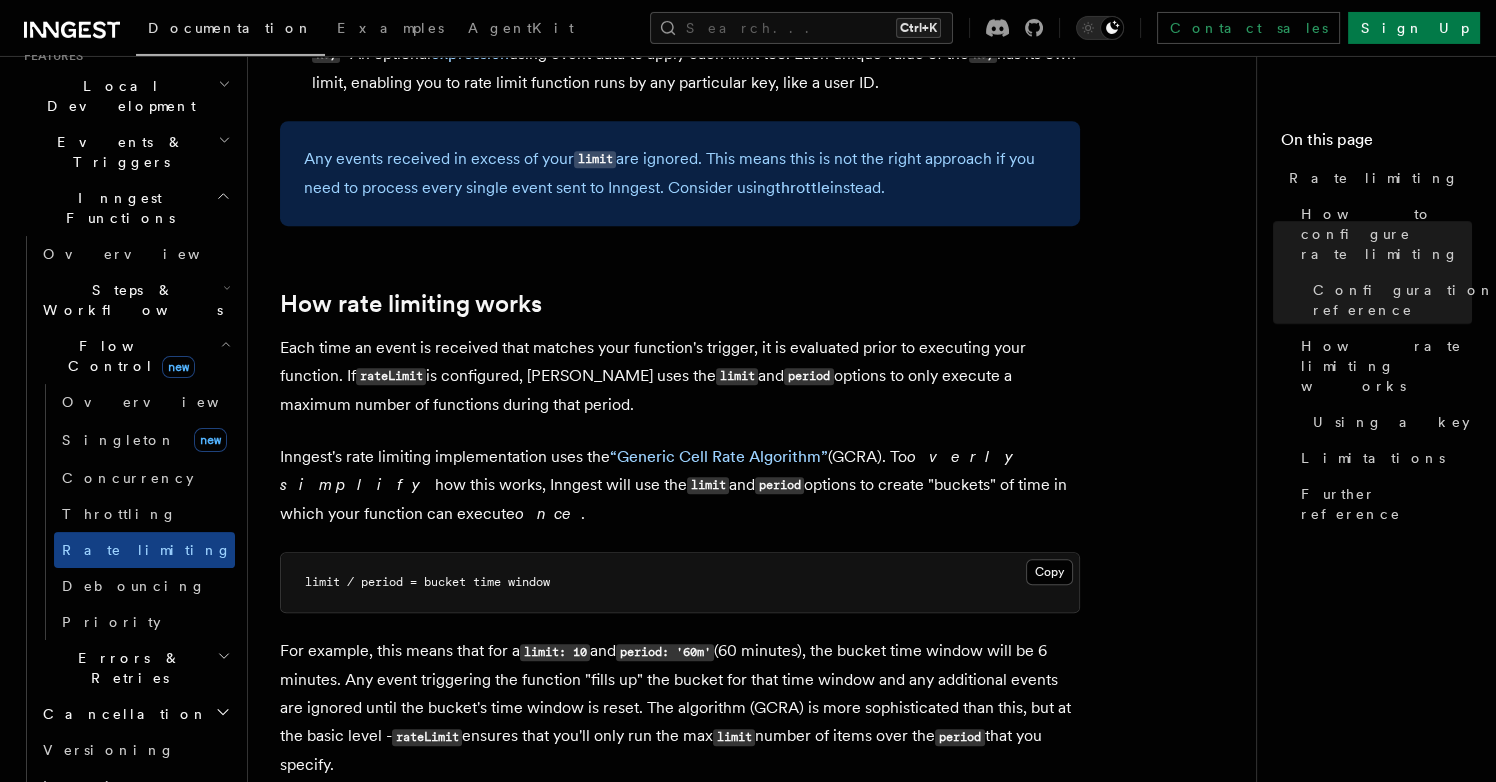scroll, scrollTop: 1035, scrollLeft: 0, axis: vertical 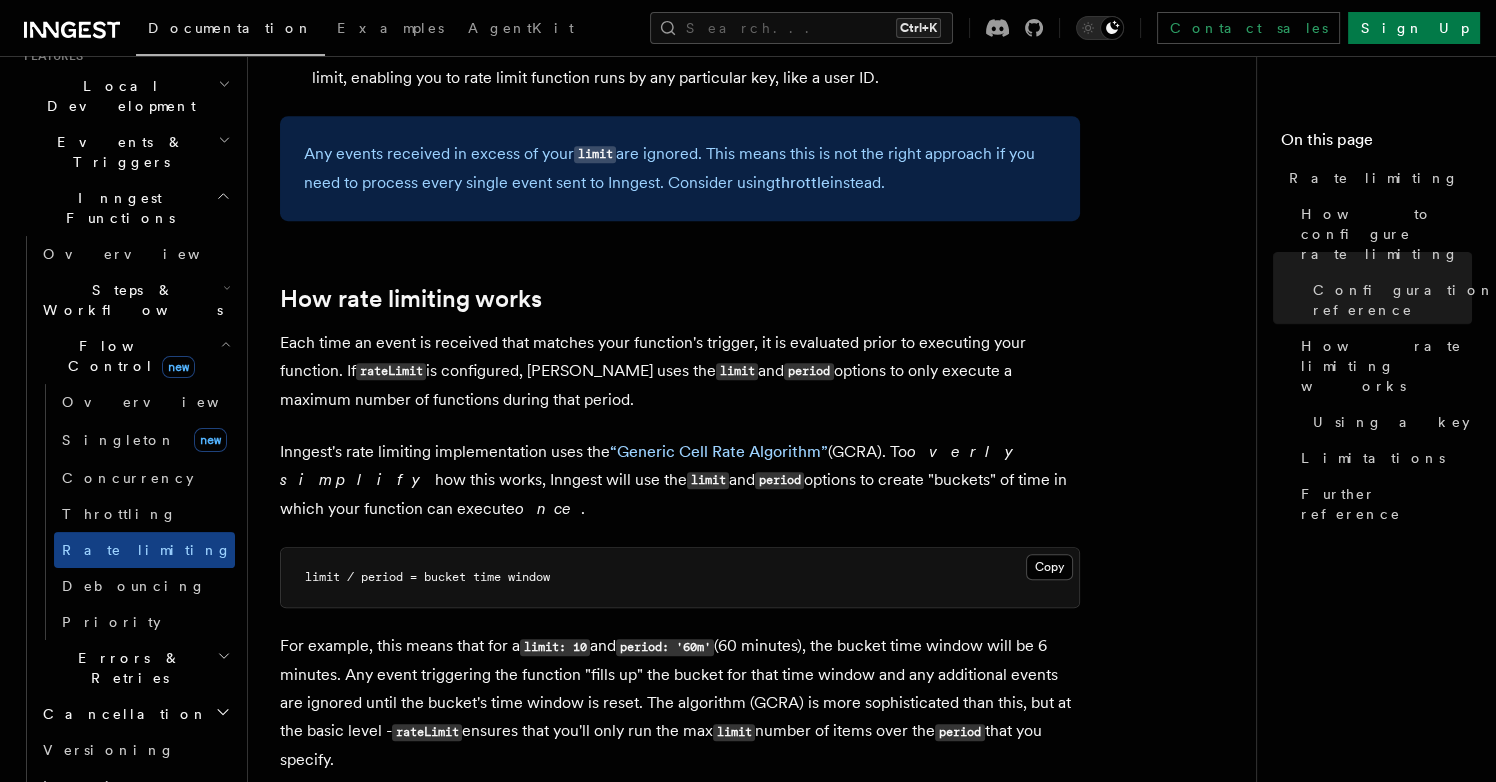 click on "Errors & Retries" at bounding box center (135, 668) 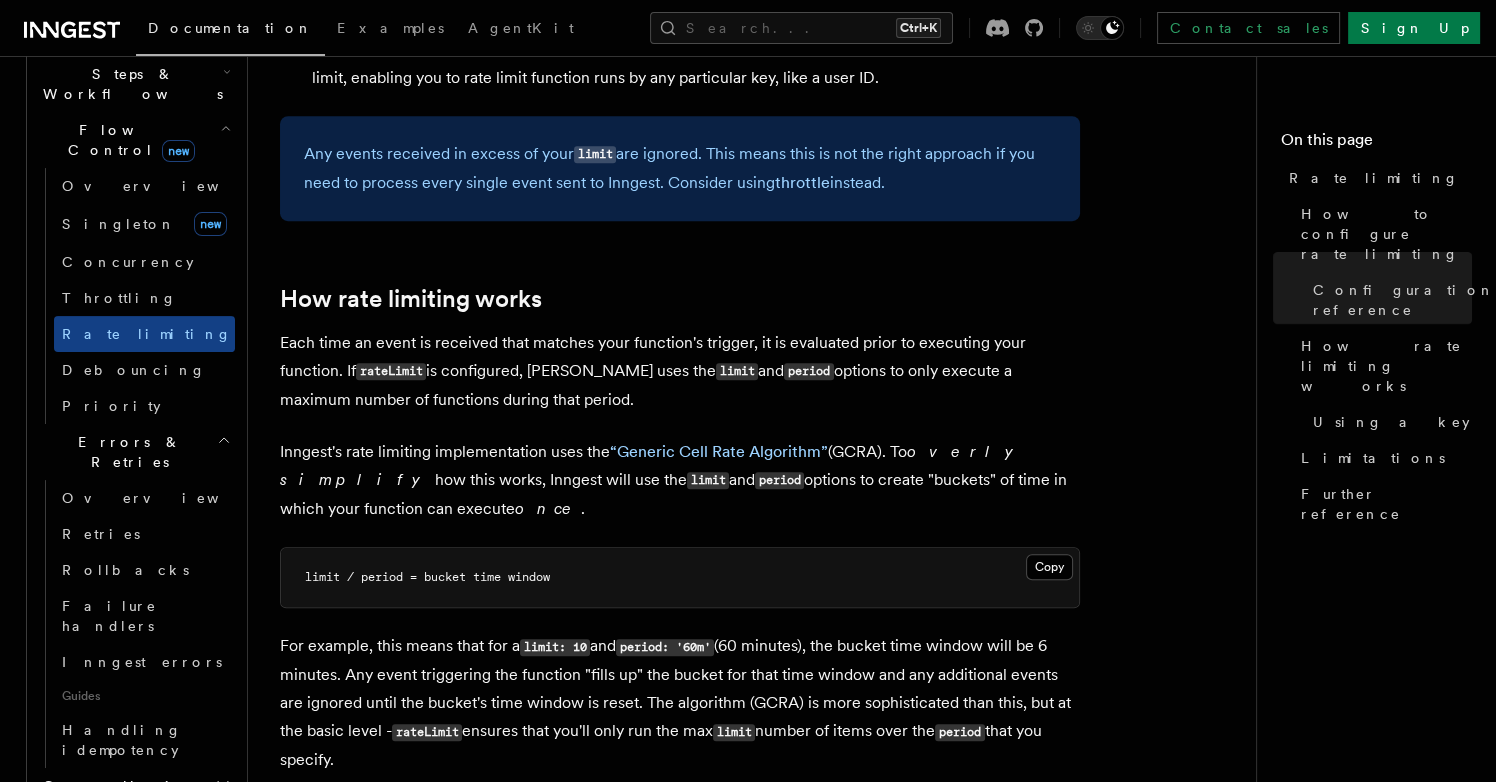 scroll, scrollTop: 690, scrollLeft: 0, axis: vertical 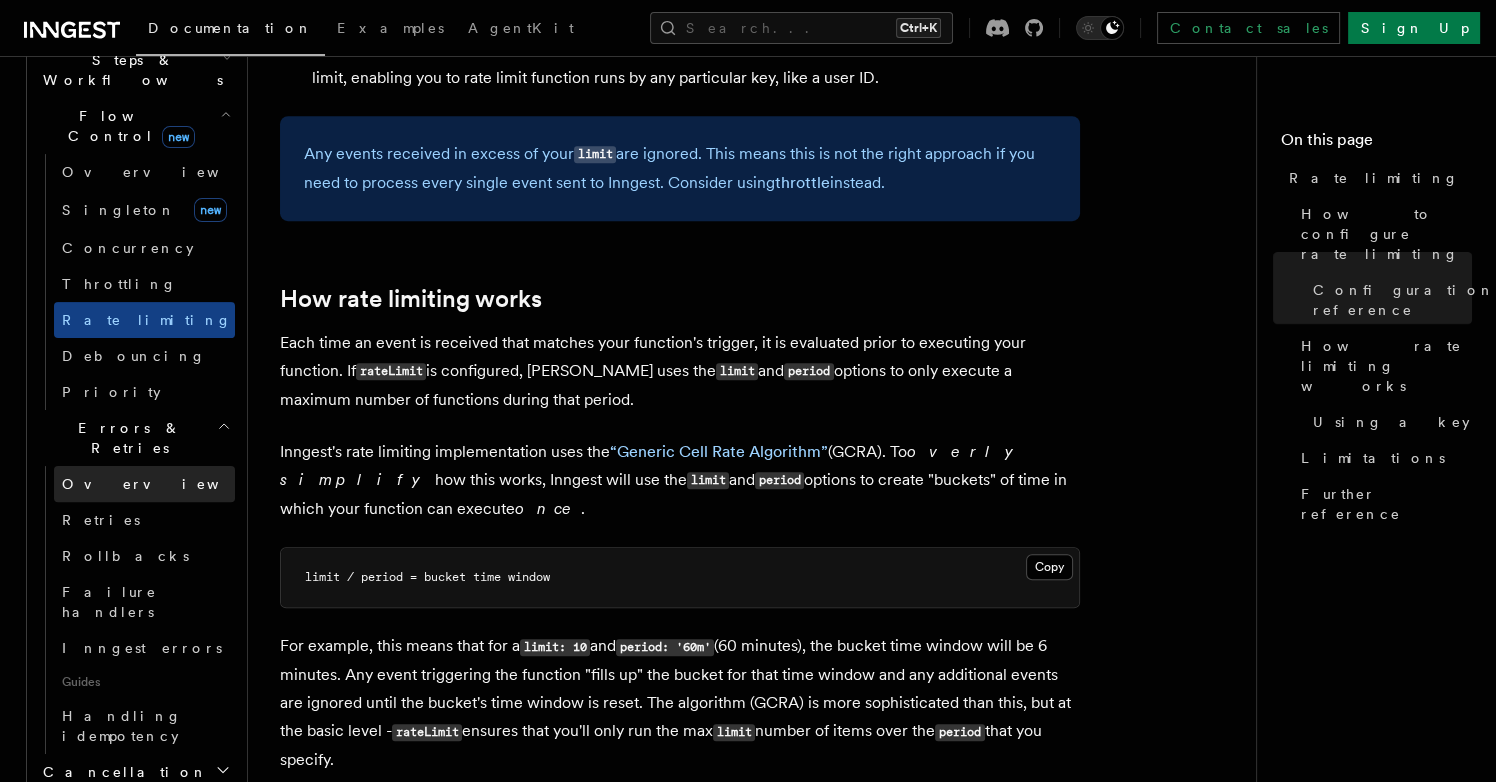 click on "Overview" at bounding box center (144, 484) 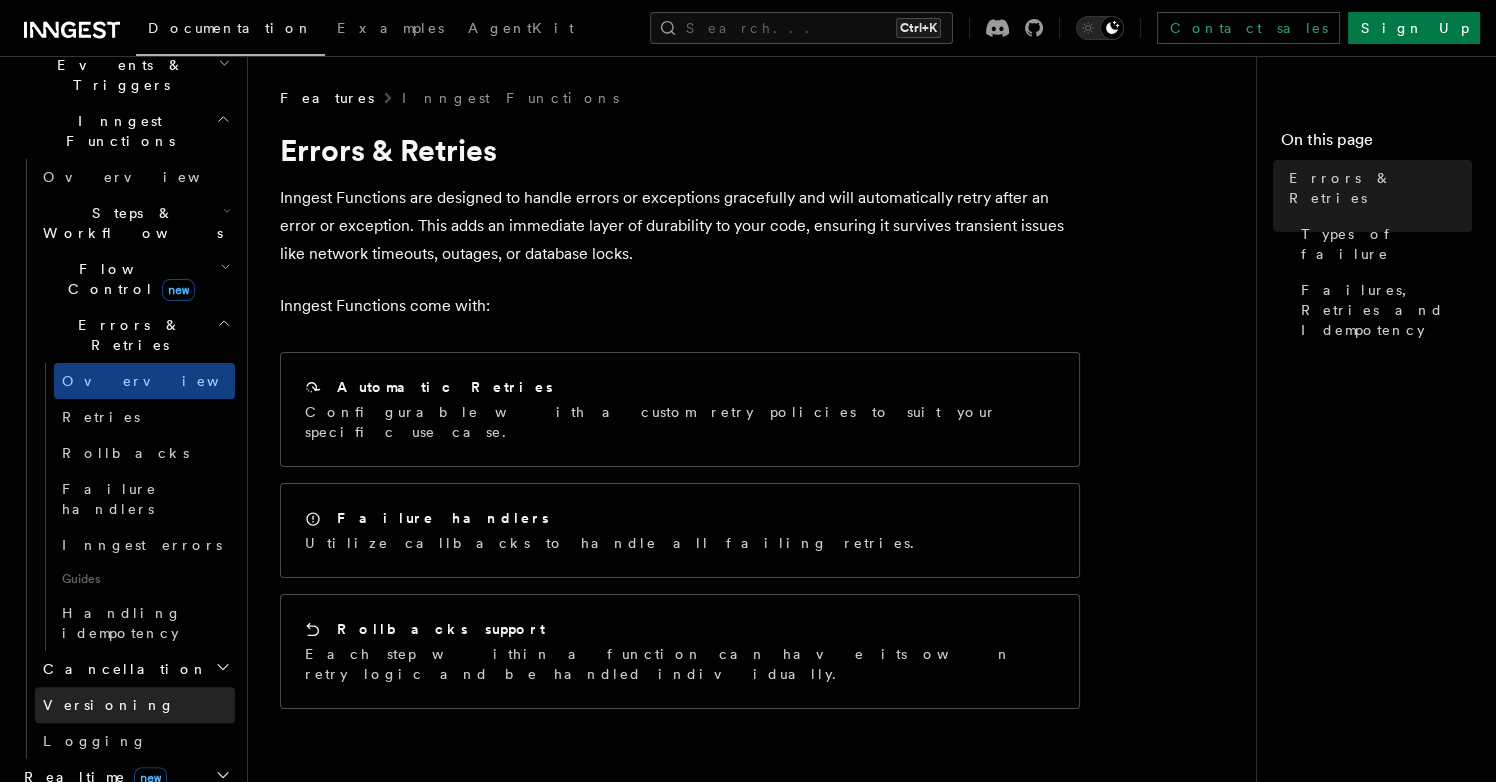 scroll, scrollTop: 460, scrollLeft: 0, axis: vertical 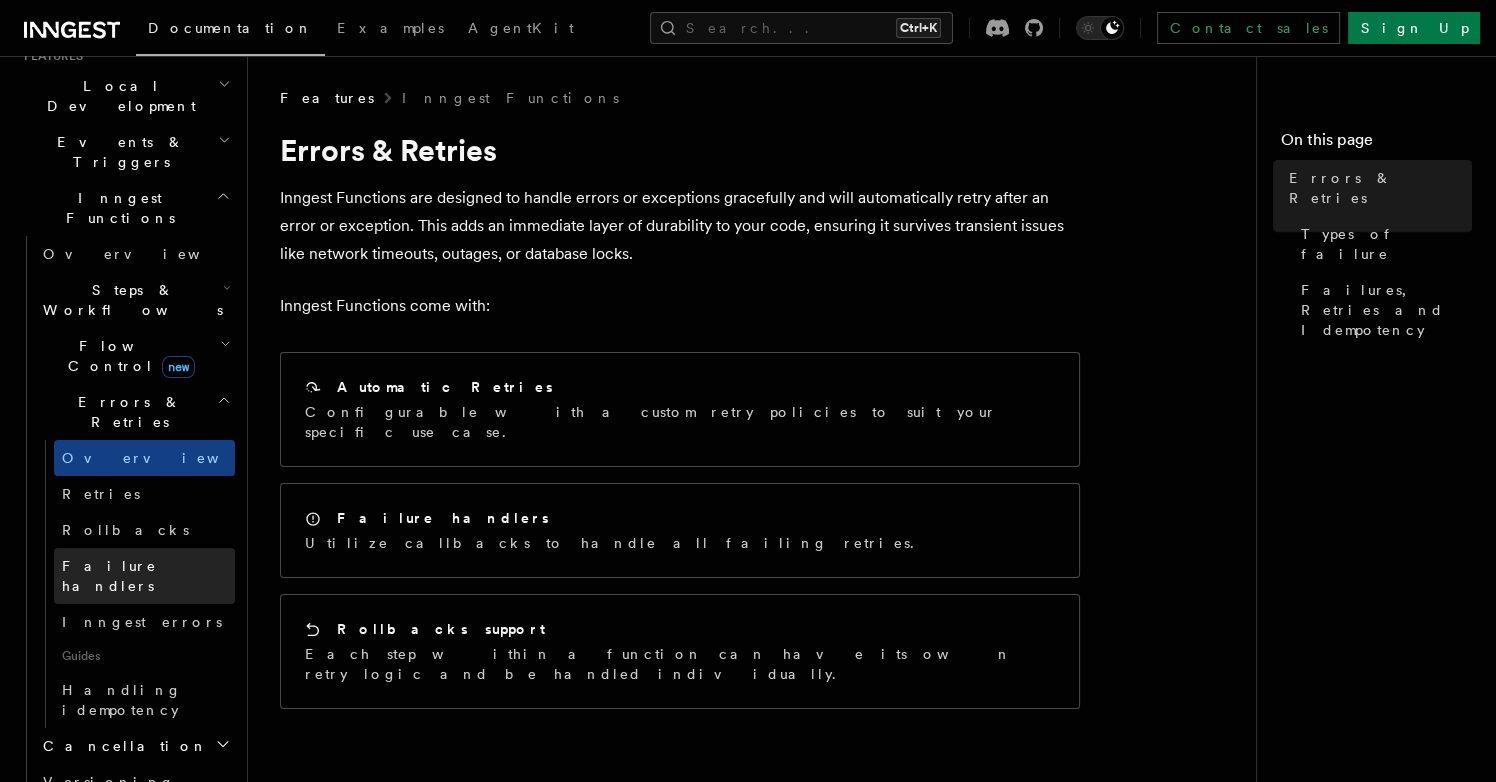 click on "Failure handlers" at bounding box center [144, 576] 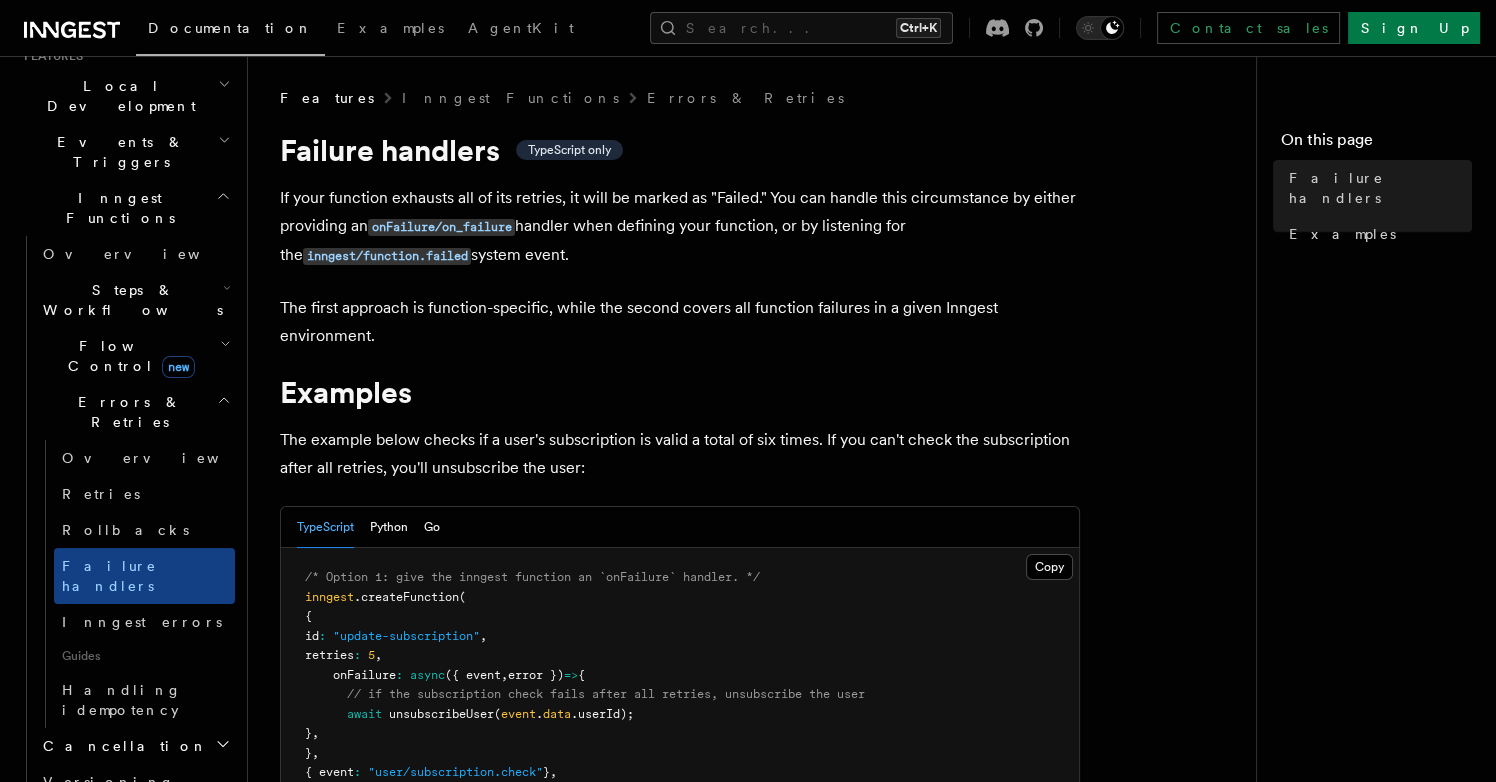 click on "Cancellation" at bounding box center (135, 746) 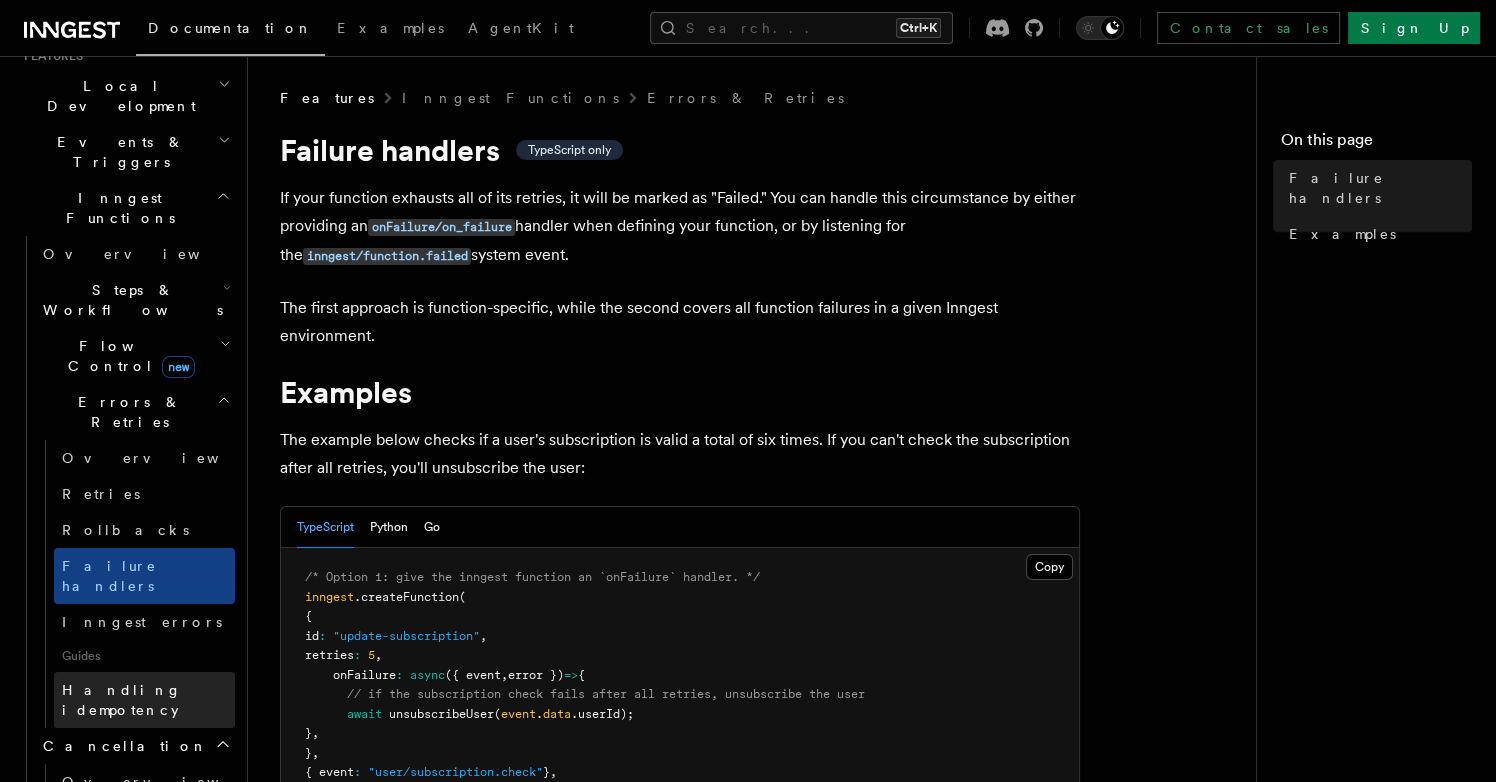 click on "Handling idempotency" at bounding box center [122, 700] 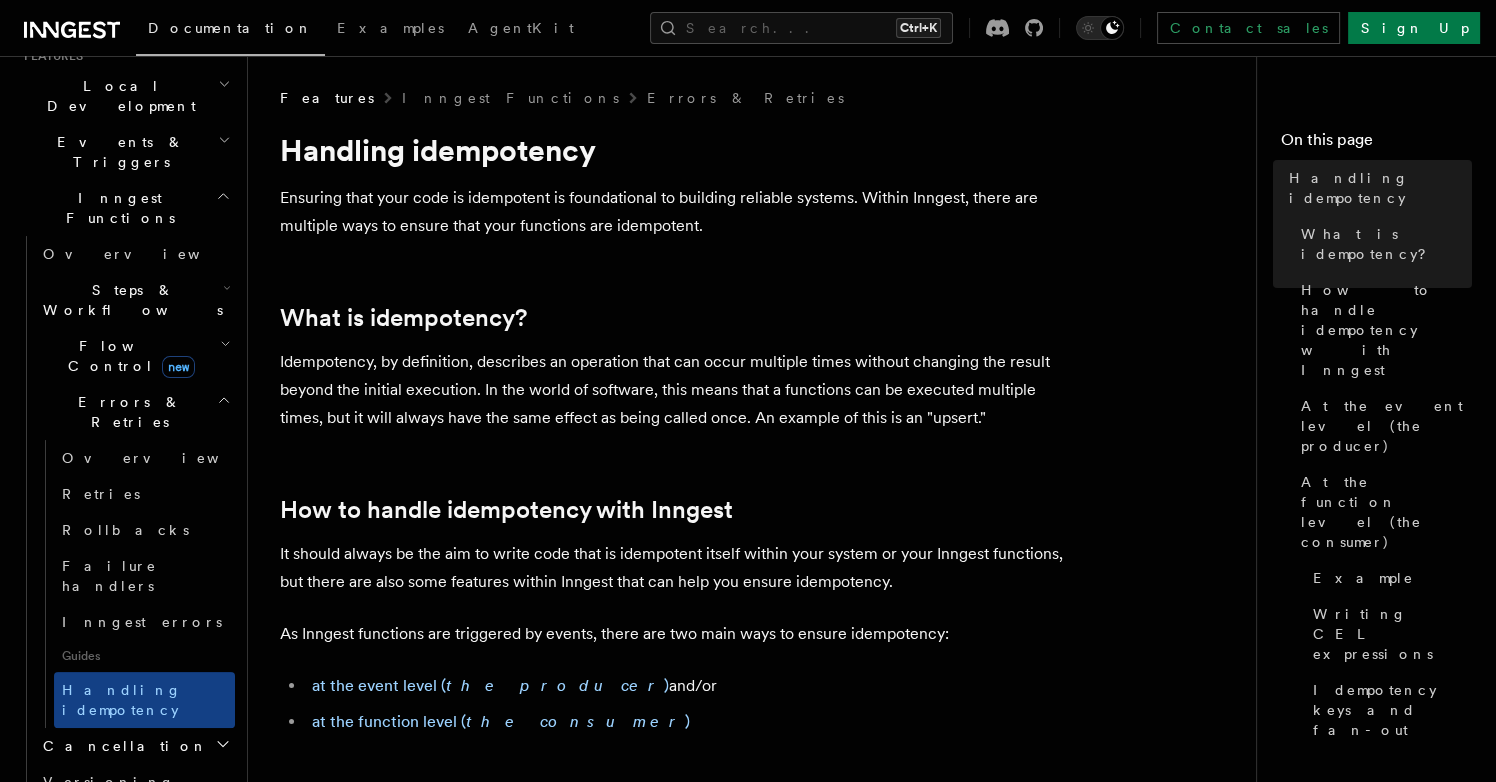 click on "Cancellation" at bounding box center (135, 746) 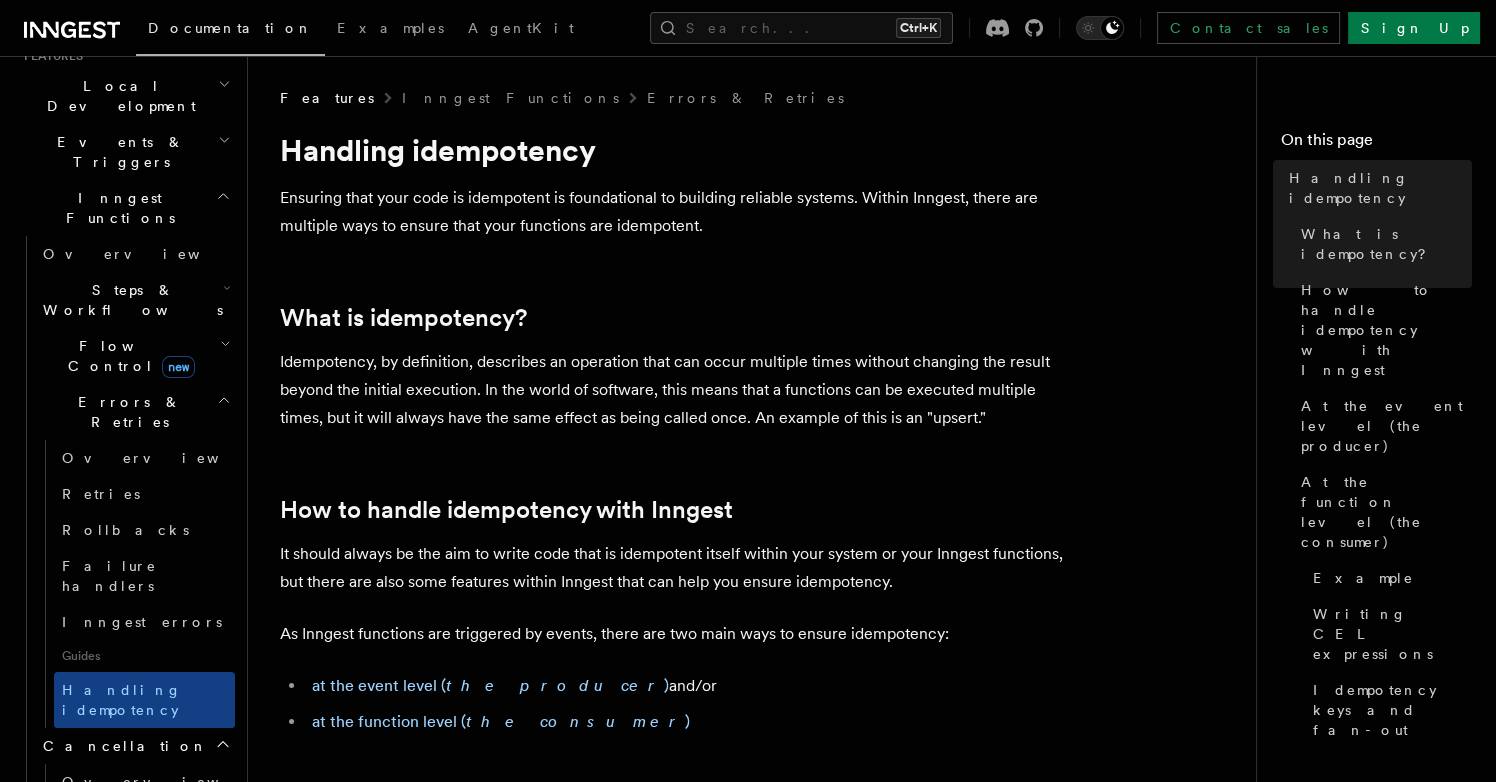 click on "Cancel on timeouts" at bounding box center (127, 828) 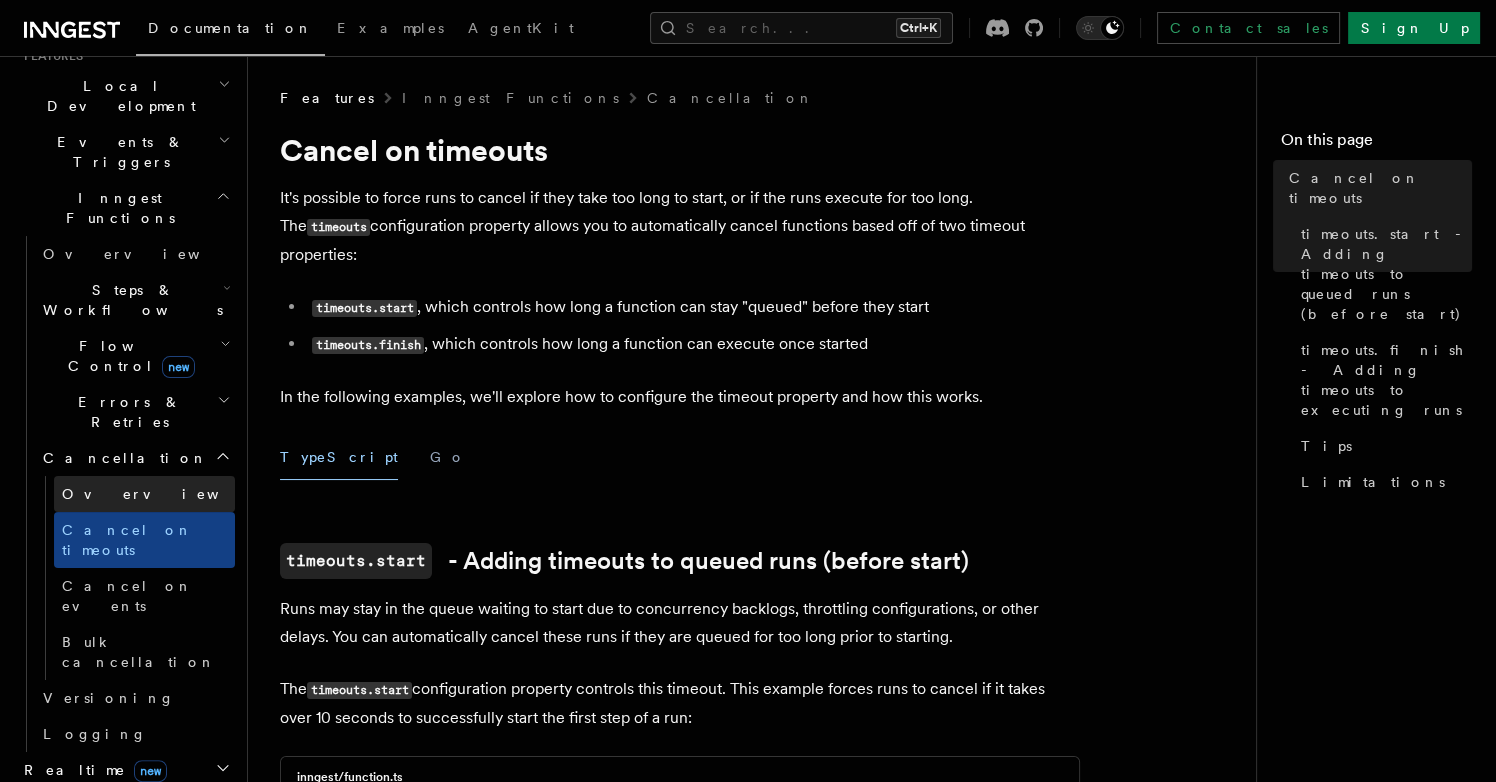 click on "Overview" at bounding box center (144, 494) 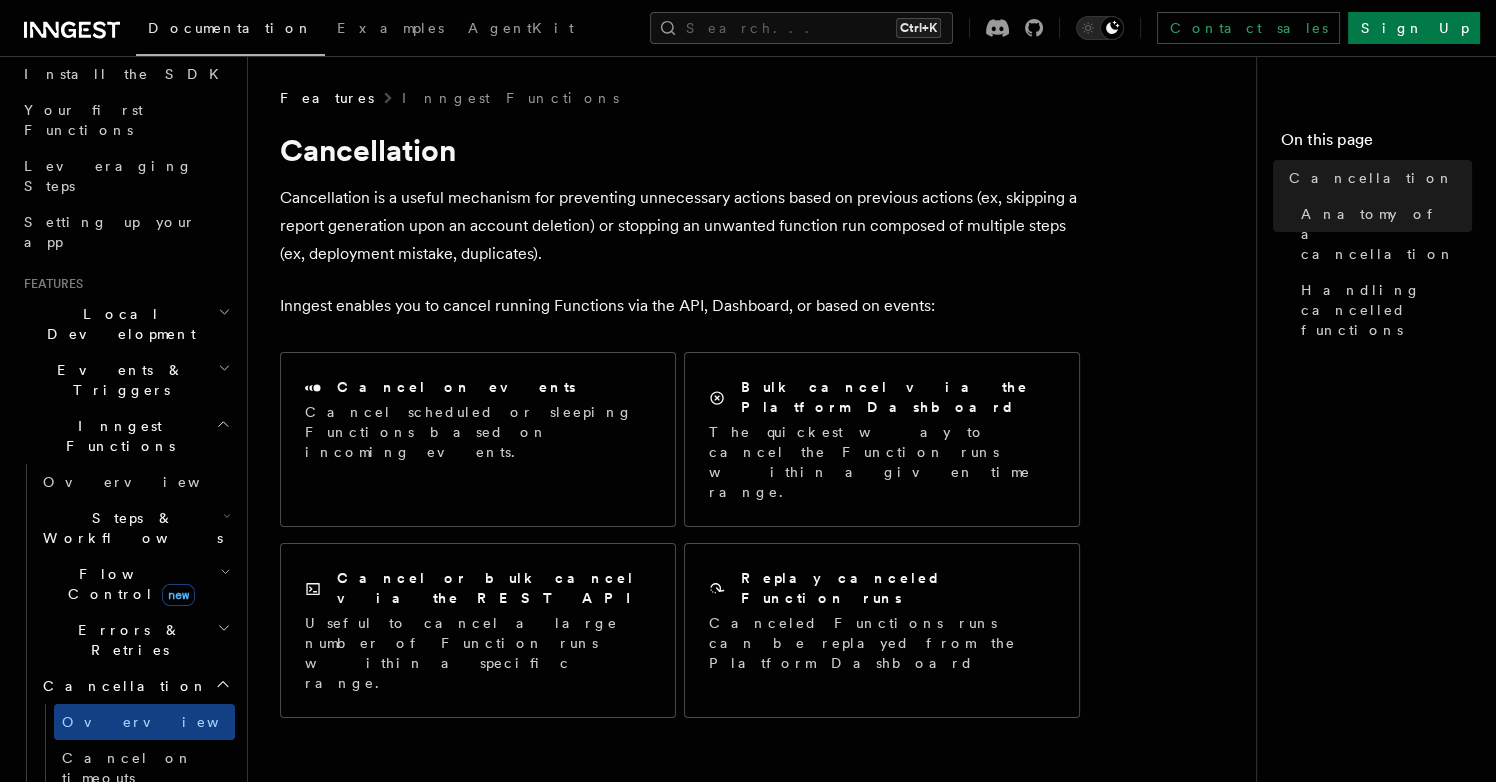scroll, scrollTop: 230, scrollLeft: 0, axis: vertical 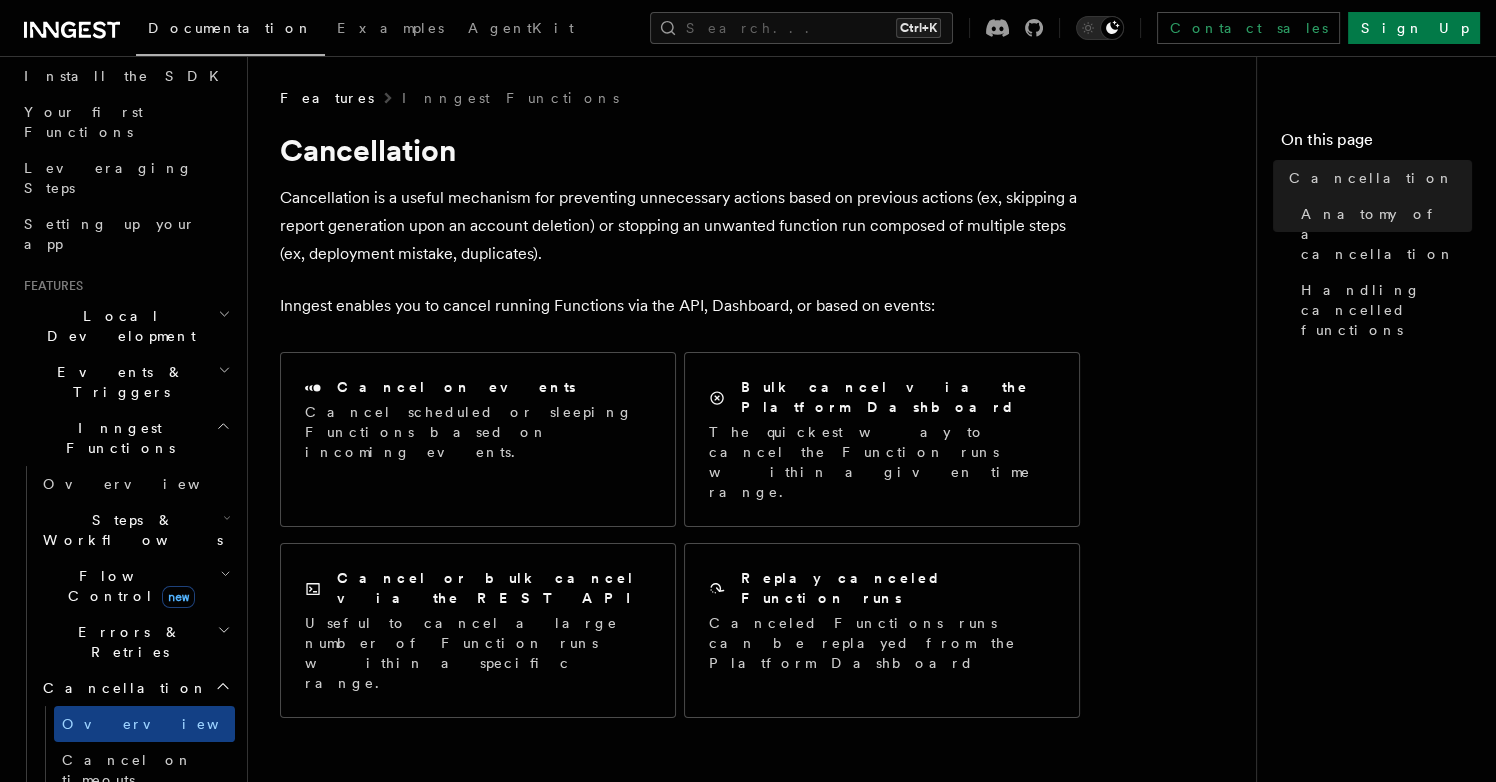 click on "Events & Triggers" at bounding box center (125, 382) 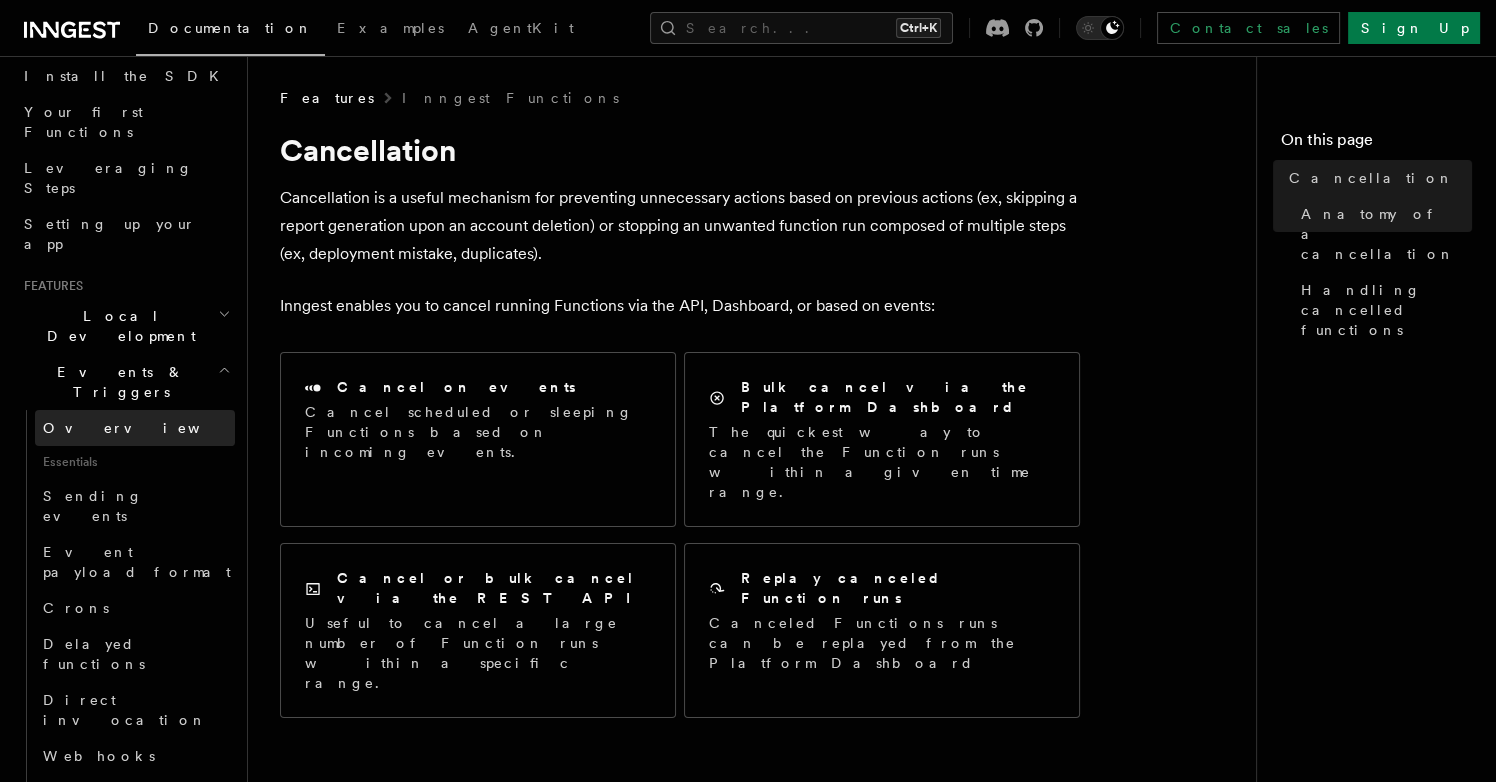 click on "Overview" at bounding box center (135, 428) 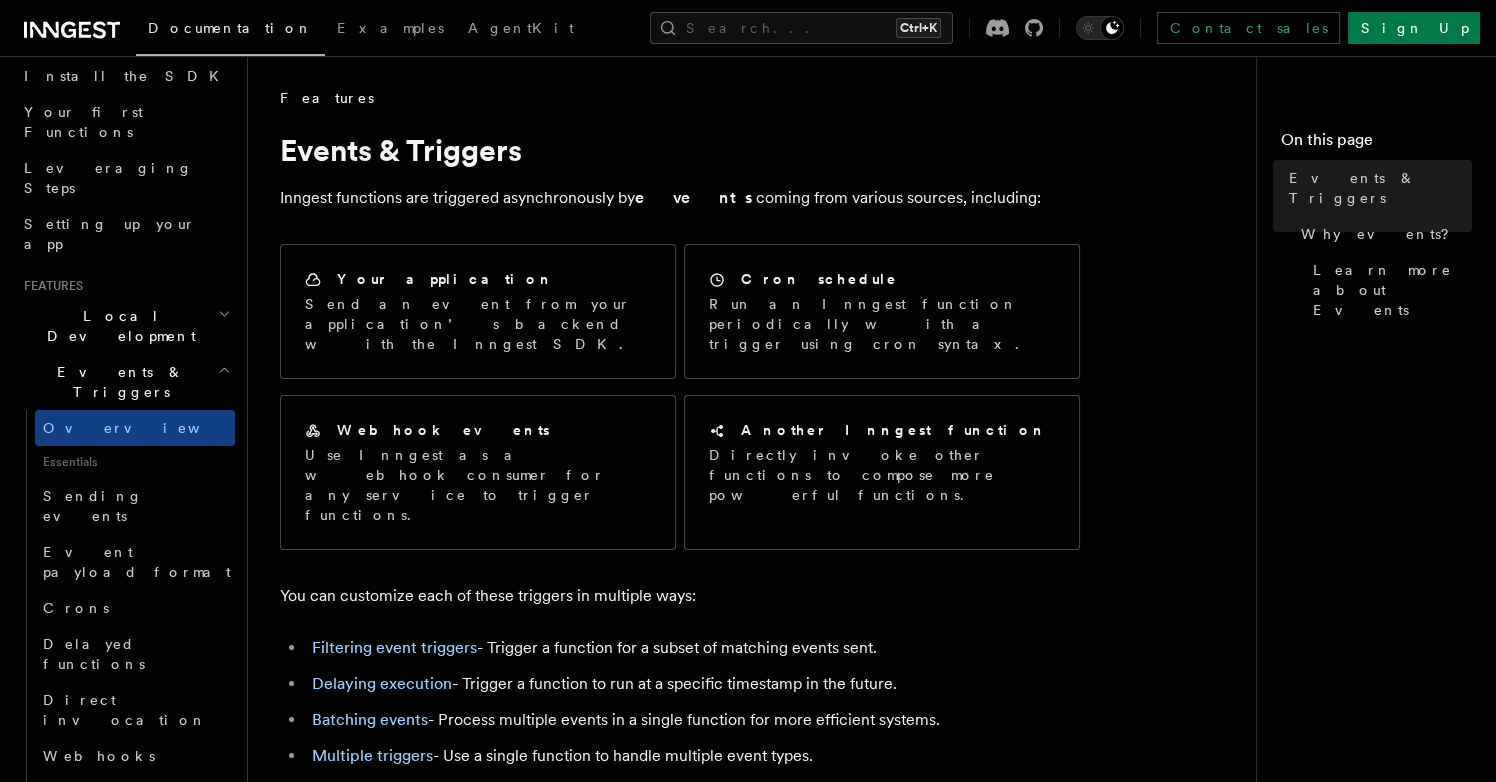 click on "Events & Triggers" at bounding box center [125, 382] 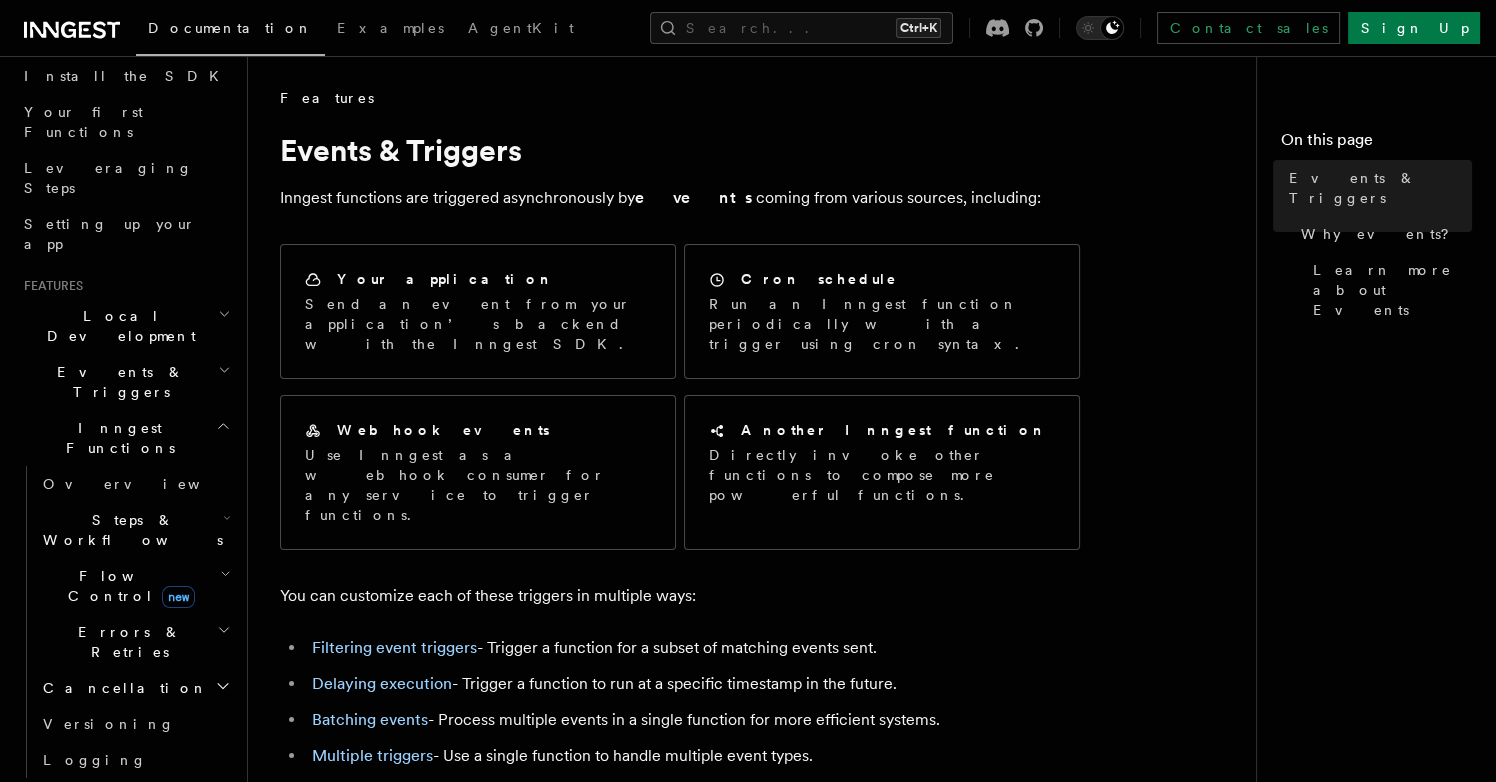 click on "Events & Triggers" at bounding box center [125, 382] 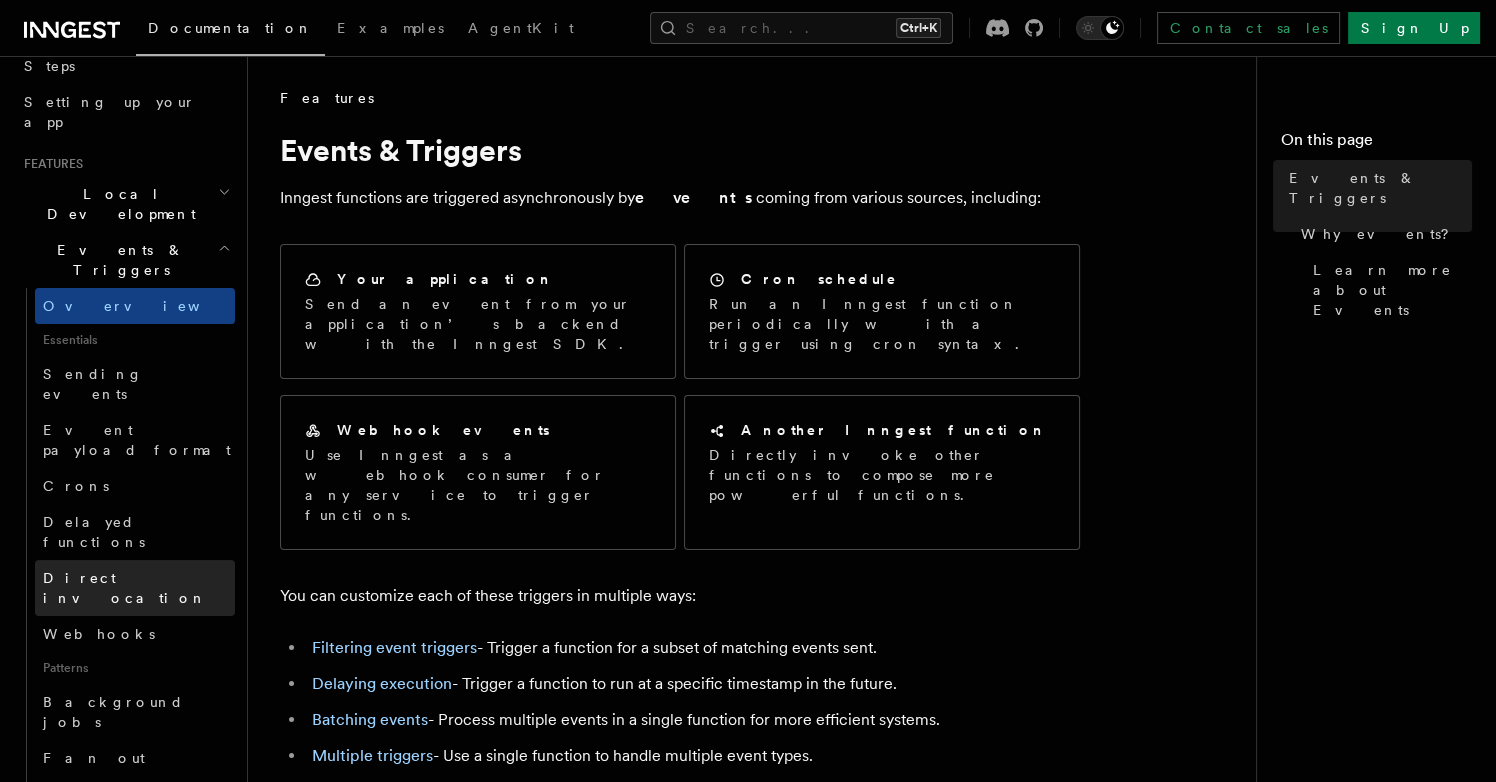 scroll, scrollTop: 345, scrollLeft: 0, axis: vertical 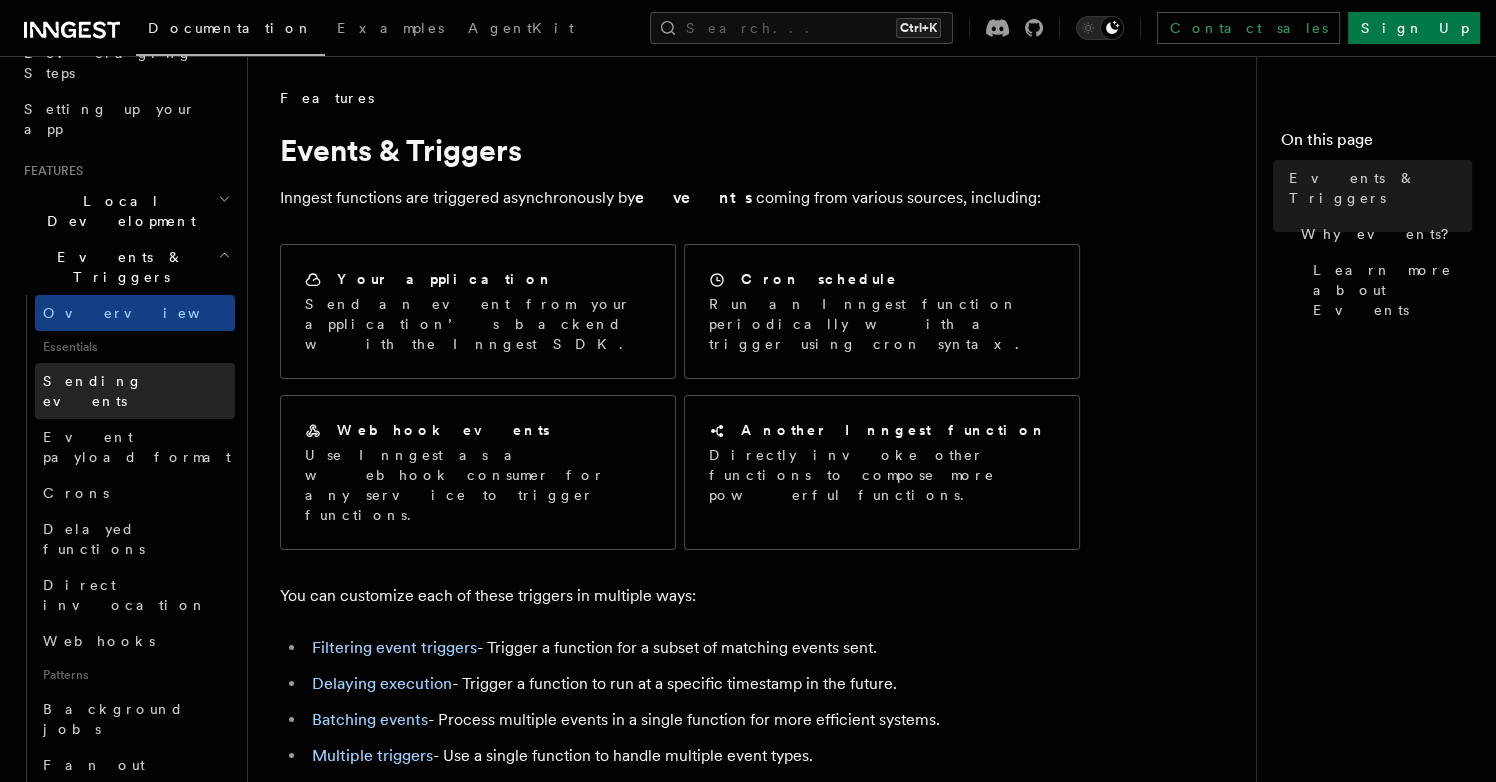 click on "Sending events" at bounding box center [93, 391] 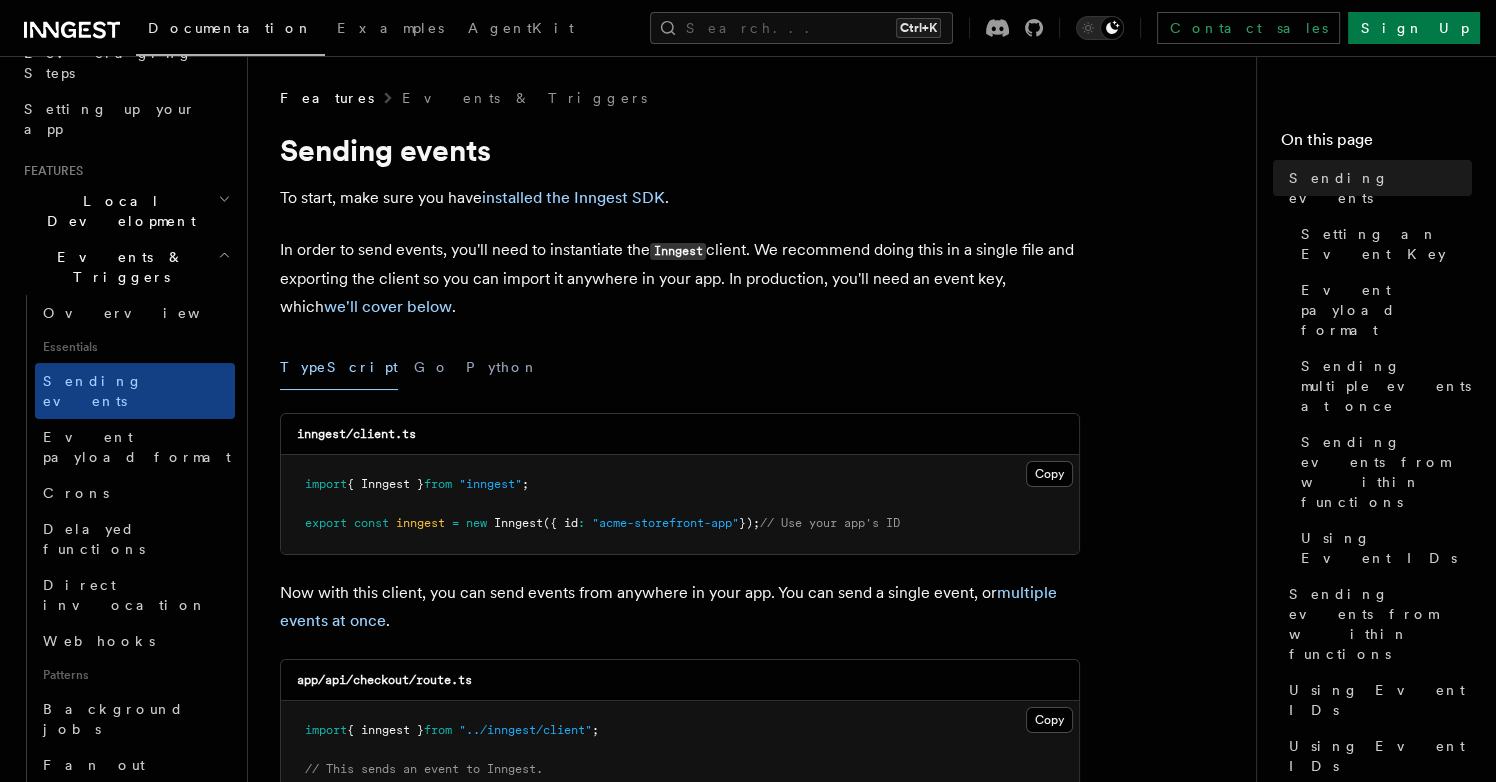 click on "Events & Triggers" at bounding box center [125, 267] 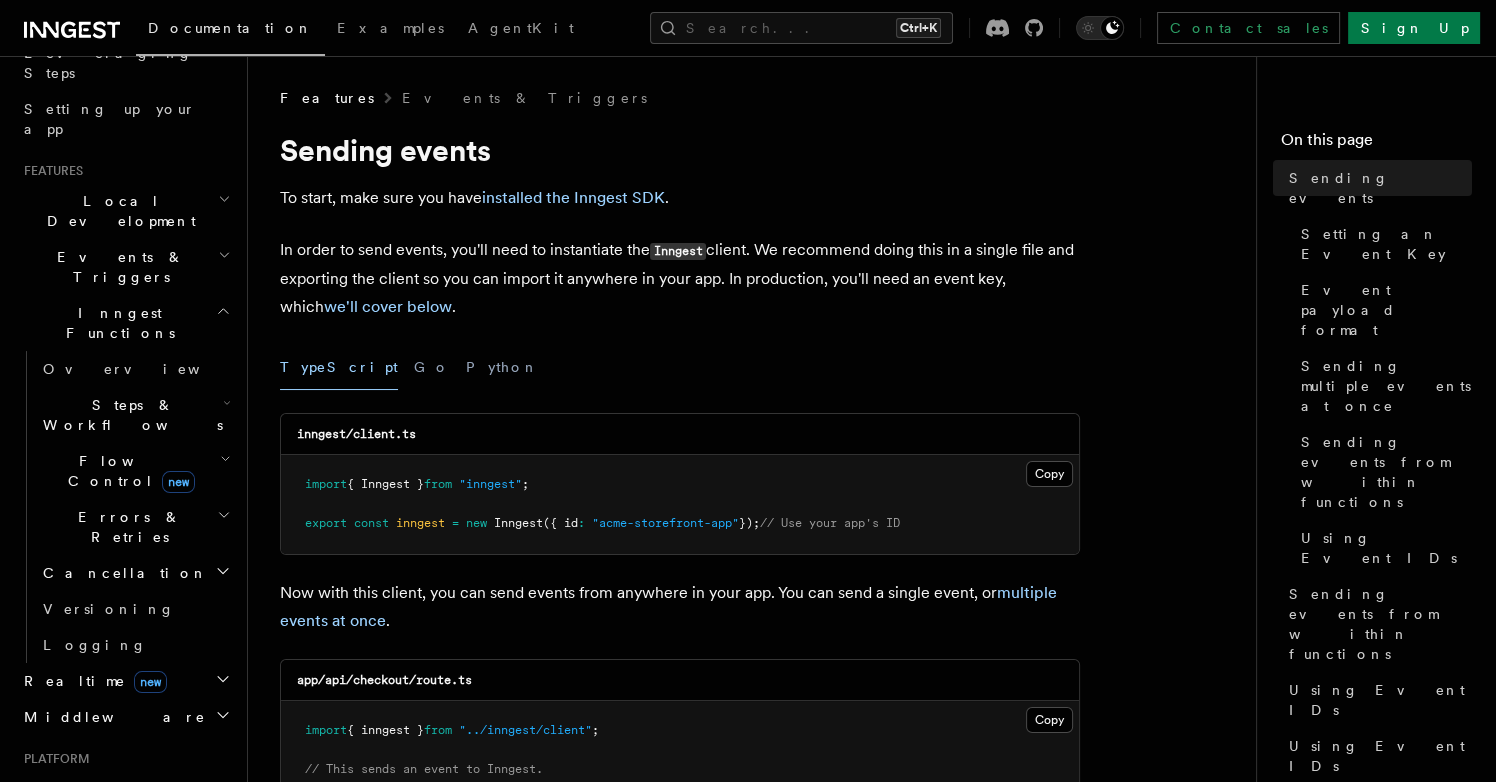 click on "Local Development" at bounding box center [125, 211] 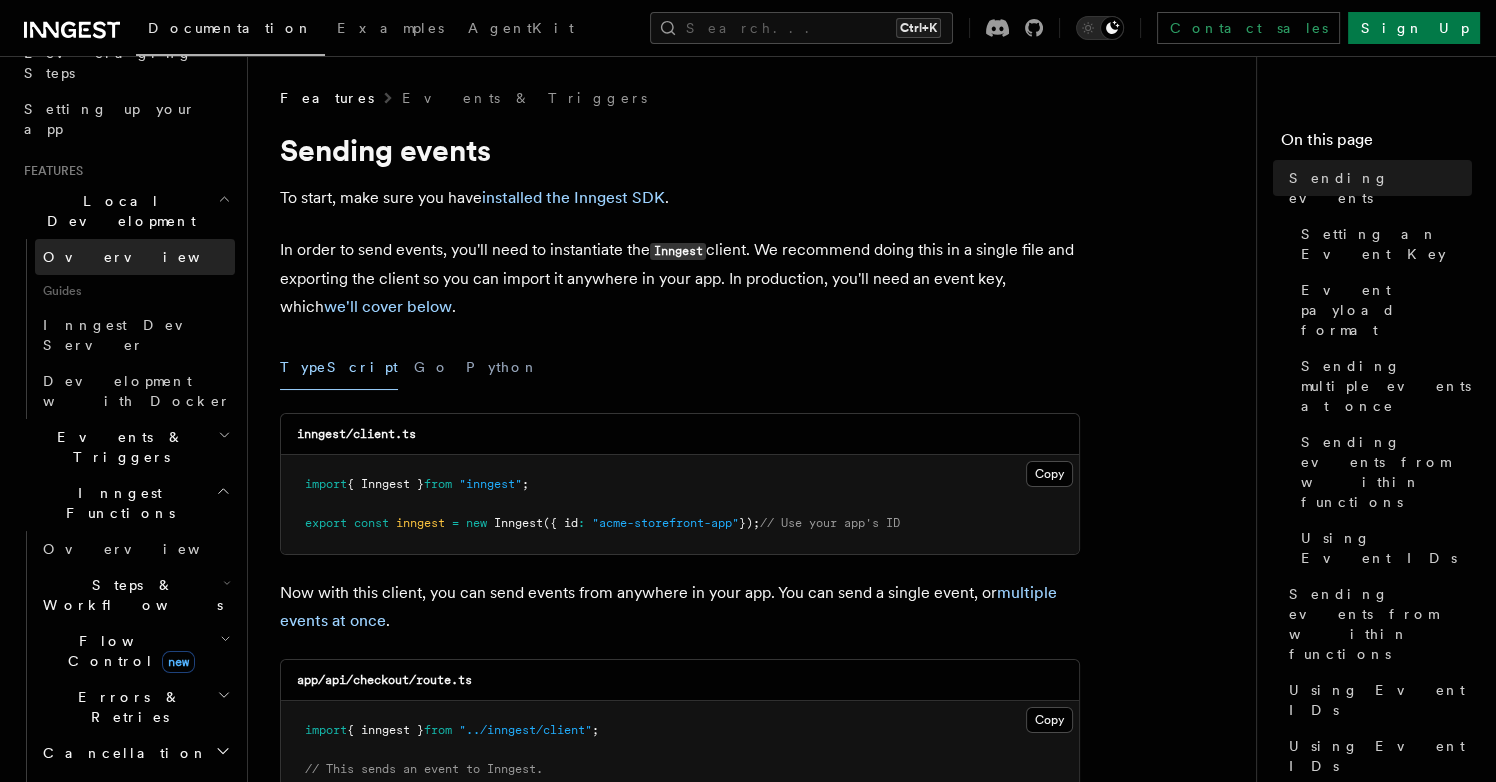 click on "Overview" at bounding box center [135, 257] 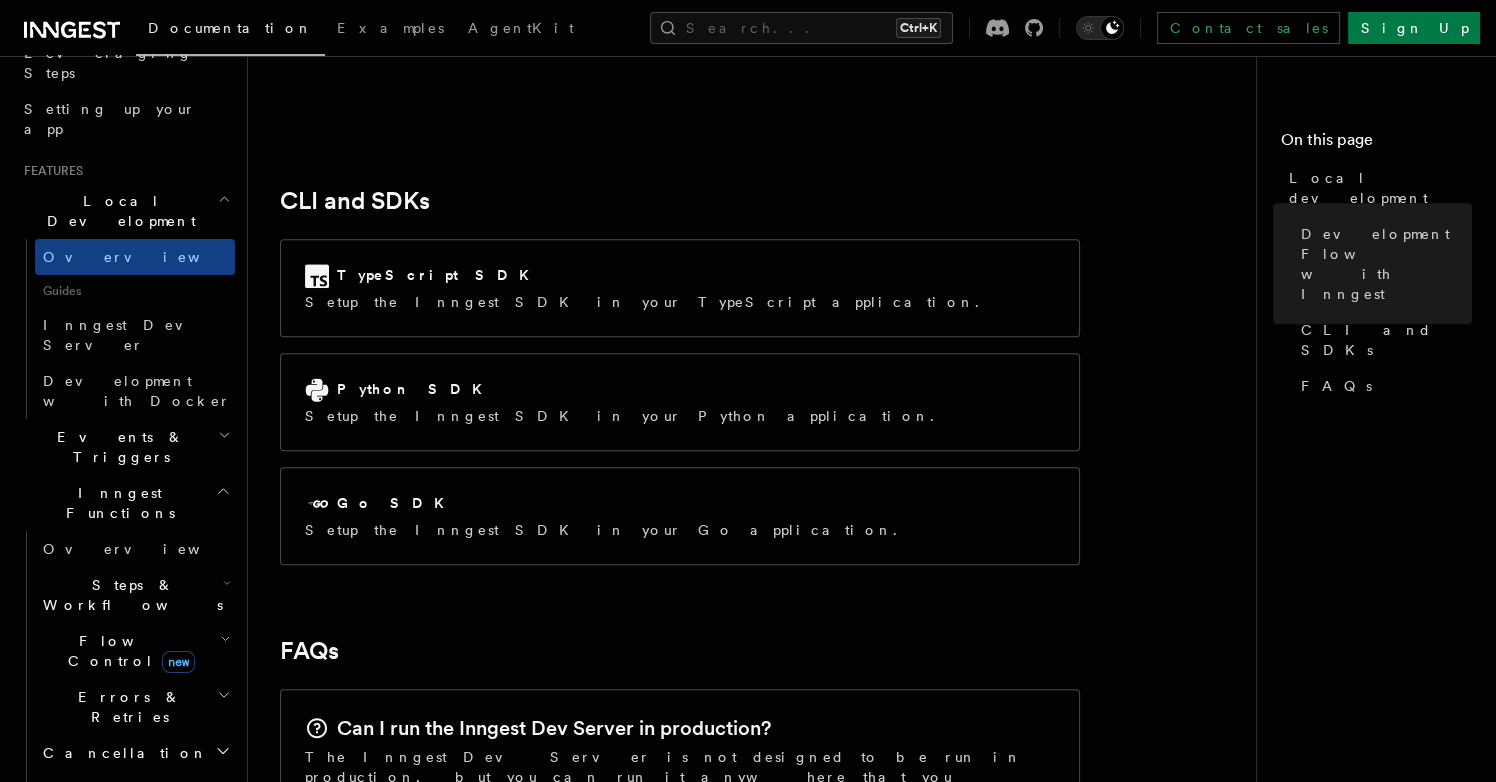 scroll, scrollTop: 2760, scrollLeft: 0, axis: vertical 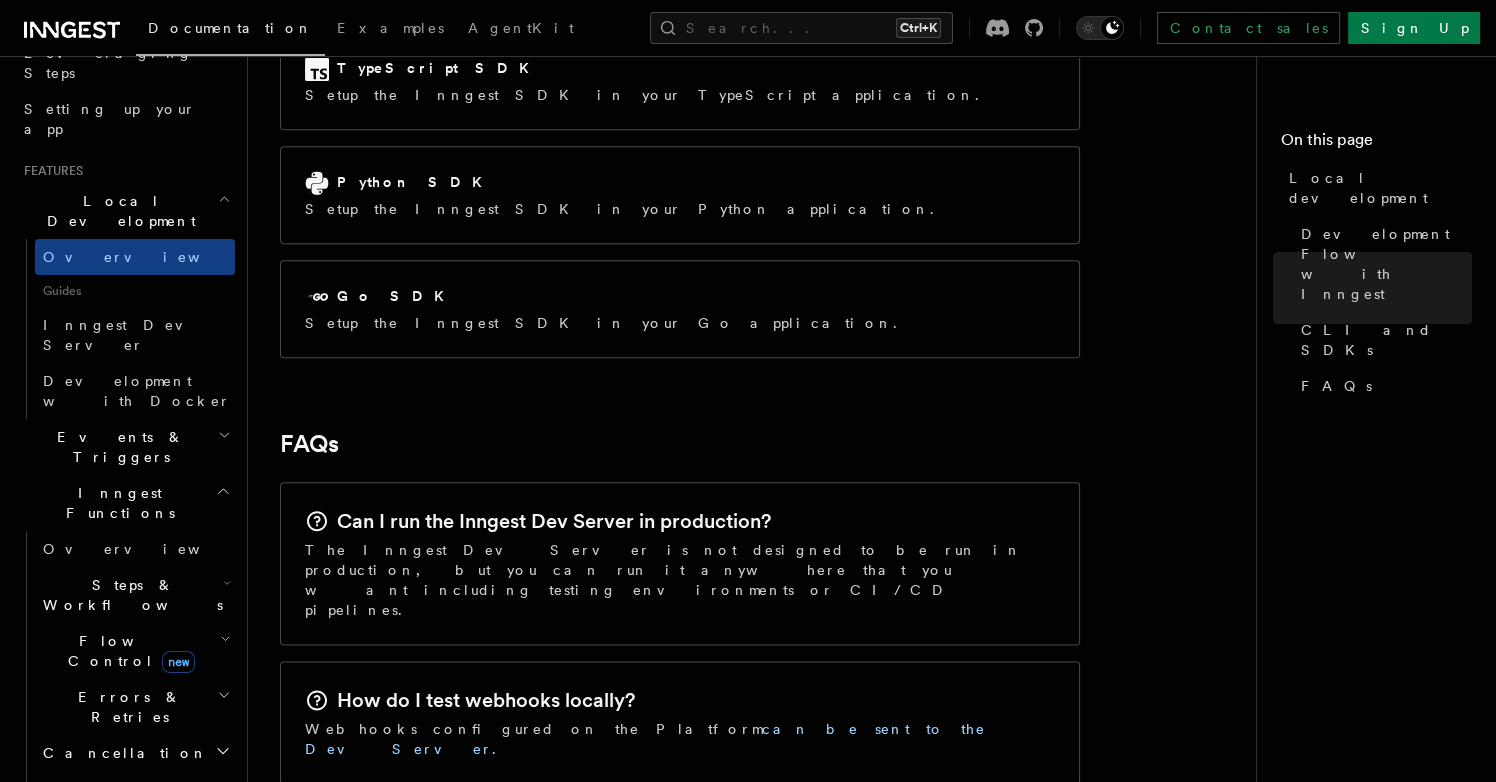 click on "Inngest Functions" at bounding box center [125, 503] 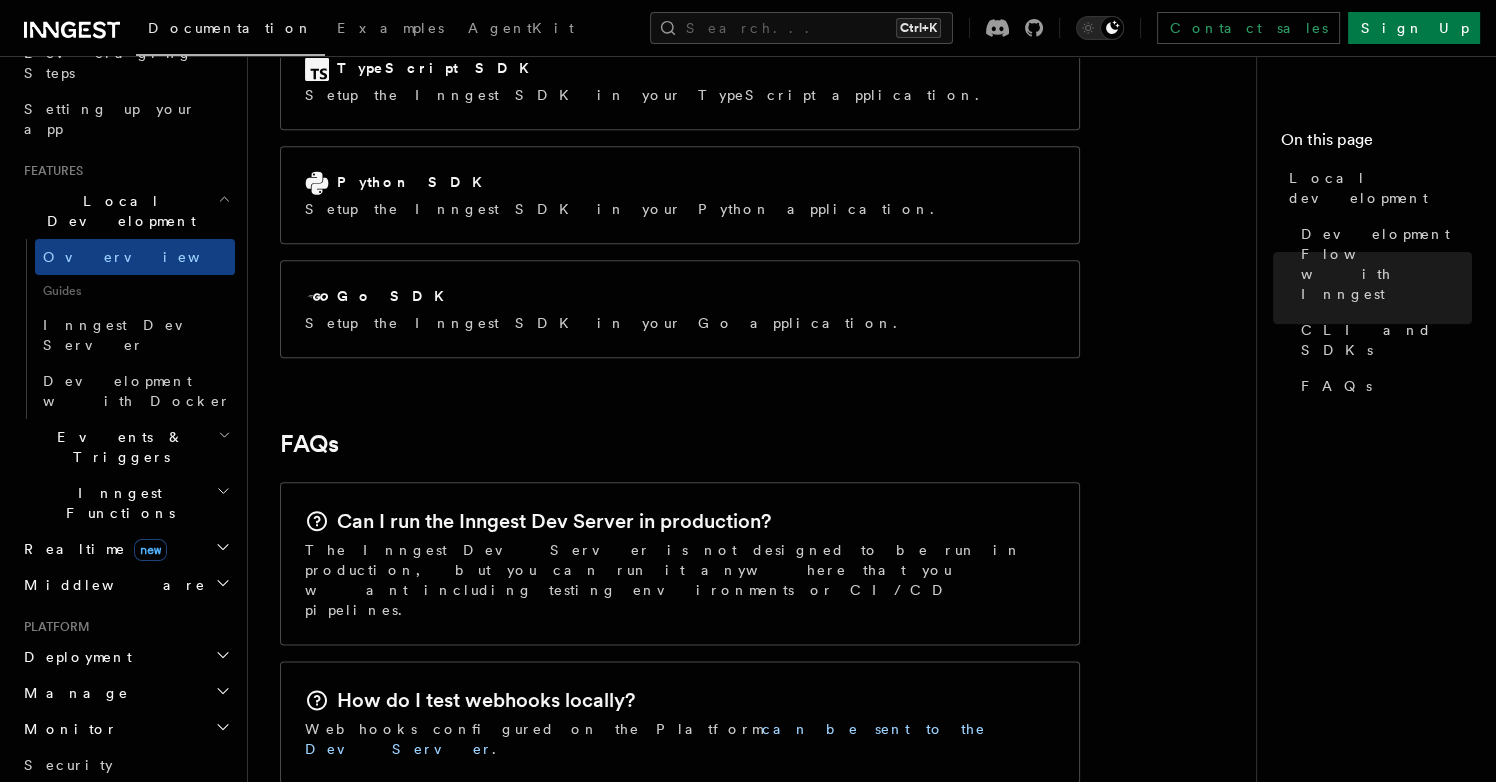 click on "Realtime new" at bounding box center [125, 549] 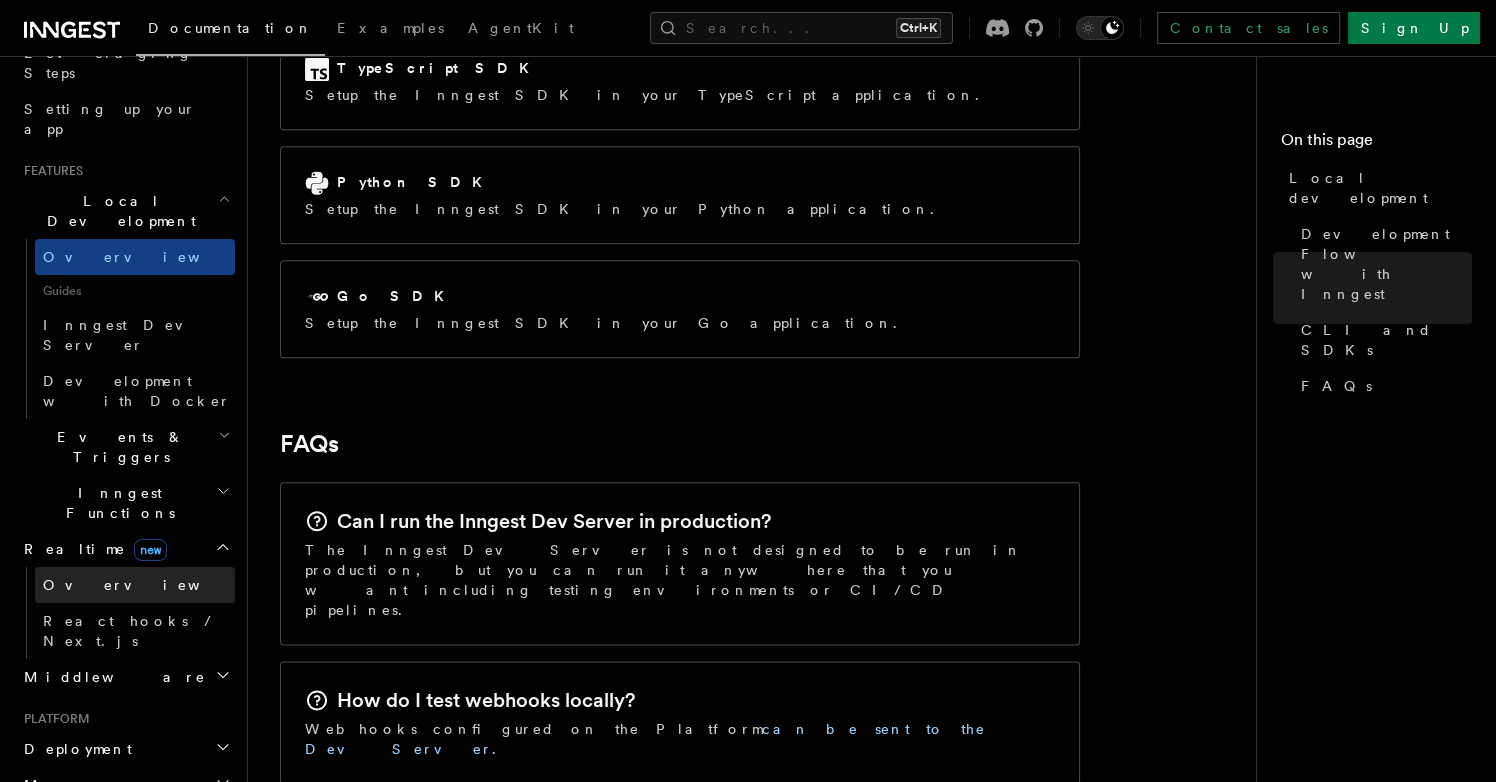 click on "Overview" at bounding box center [135, 585] 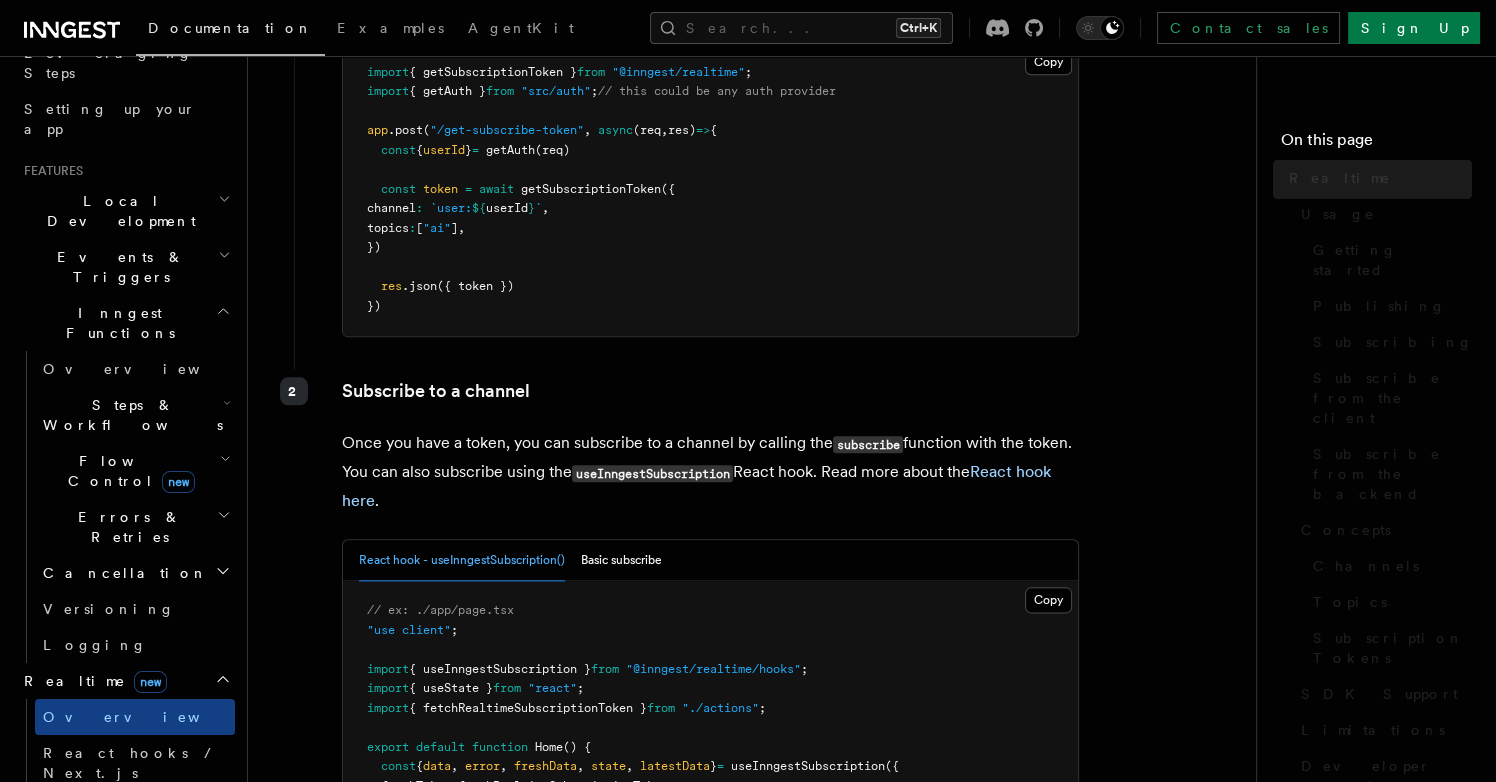 scroll, scrollTop: 0, scrollLeft: 0, axis: both 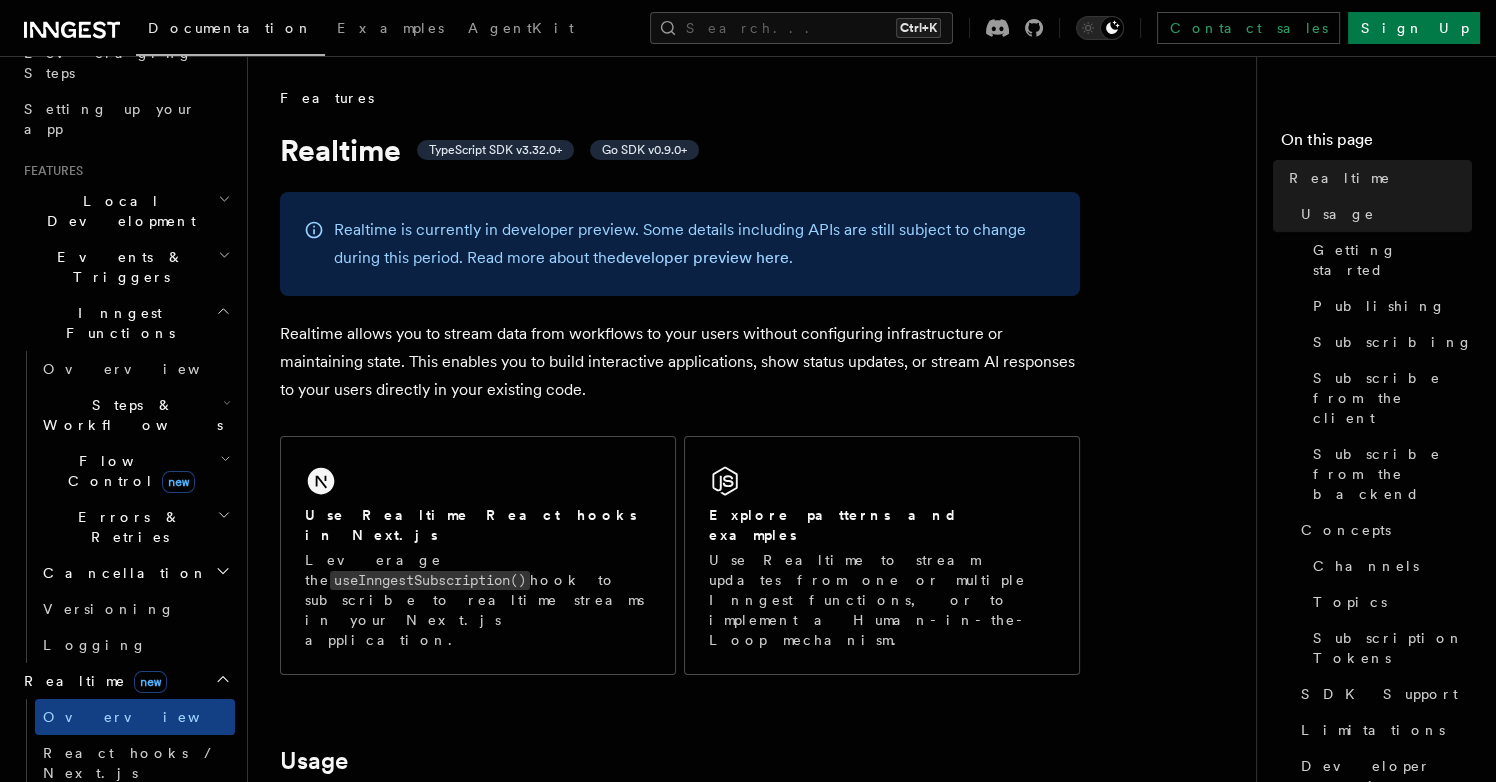 click on "Realtime new" at bounding box center (125, 681) 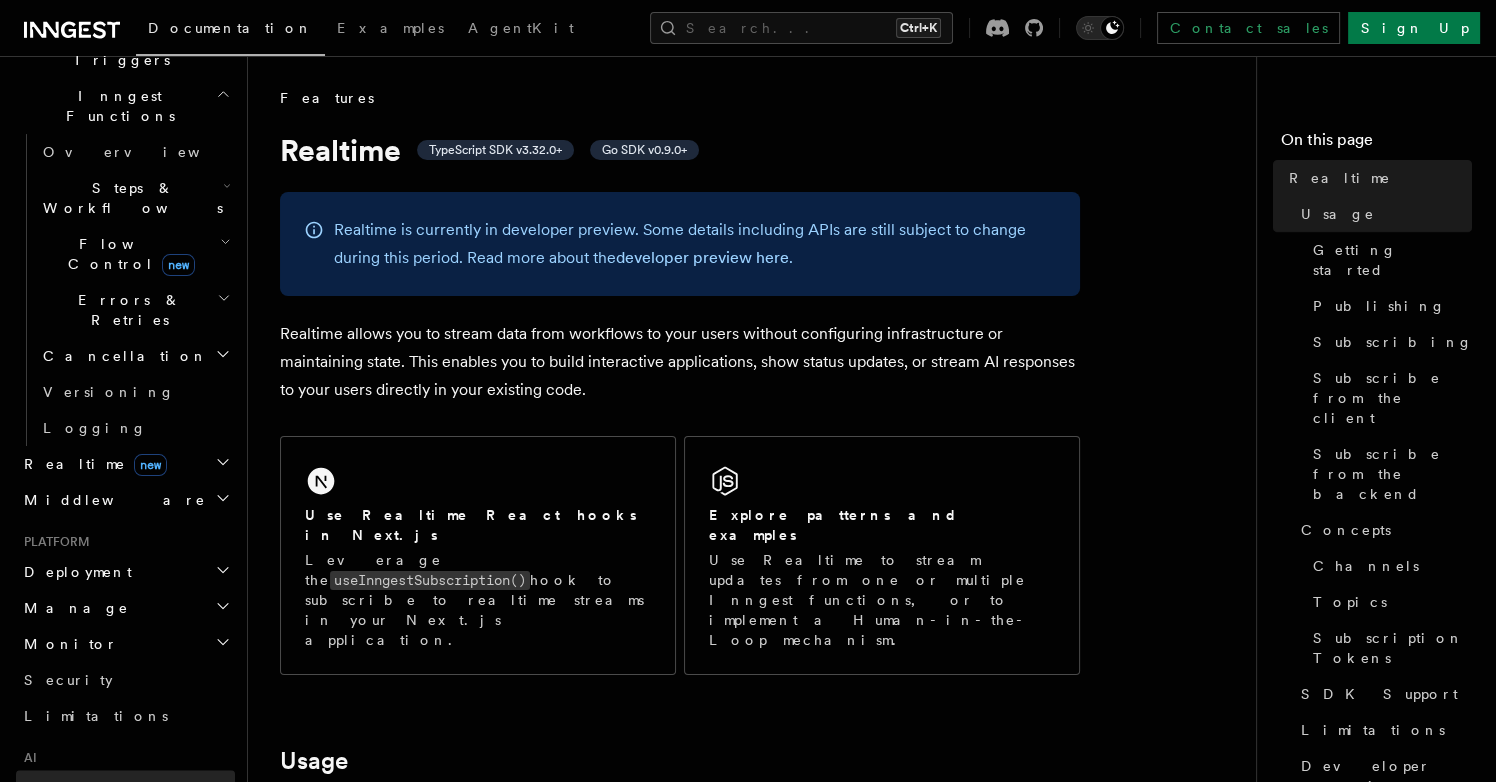scroll, scrollTop: 575, scrollLeft: 0, axis: vertical 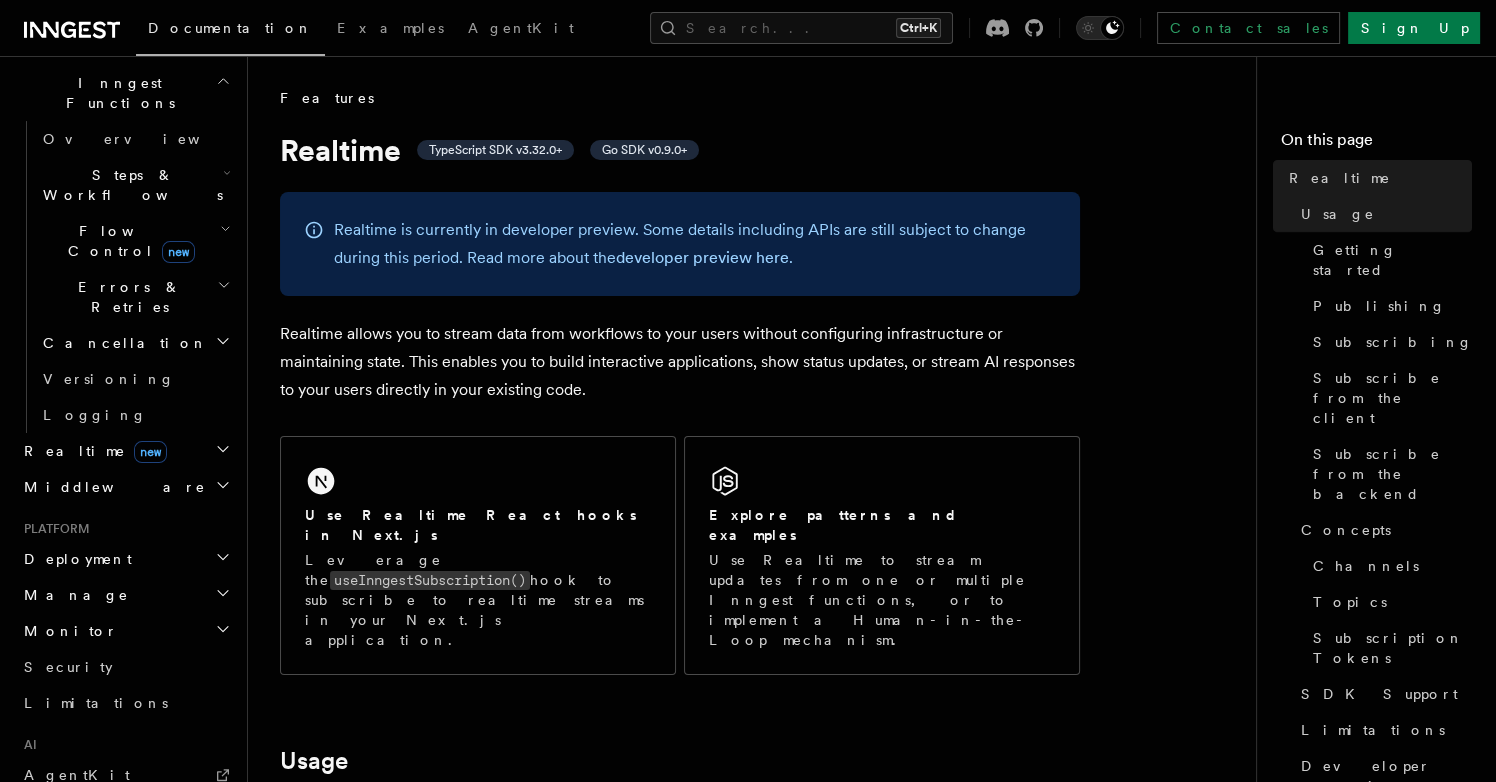 click on "Manage" at bounding box center (125, 595) 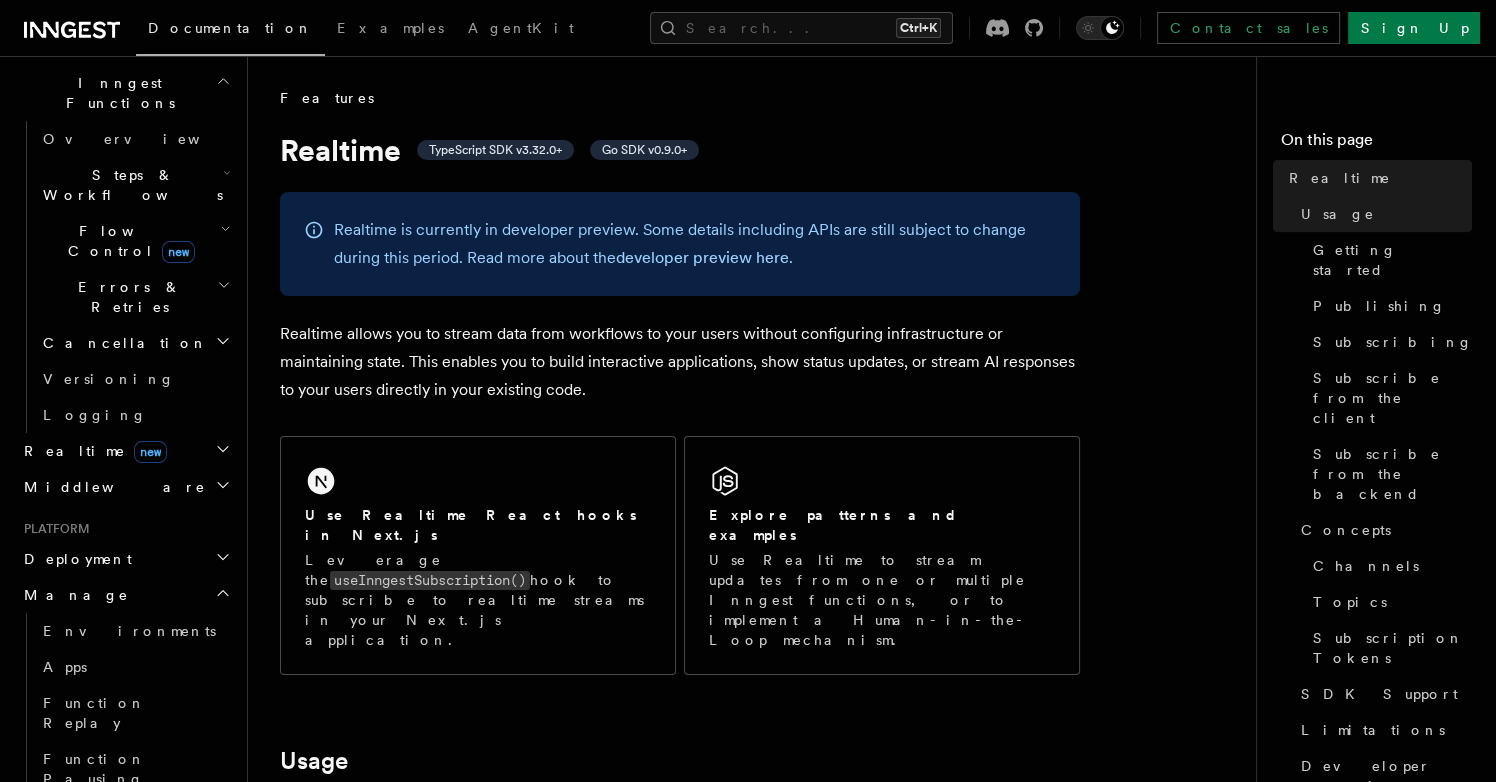 click on "Monitor" at bounding box center [125, 871] 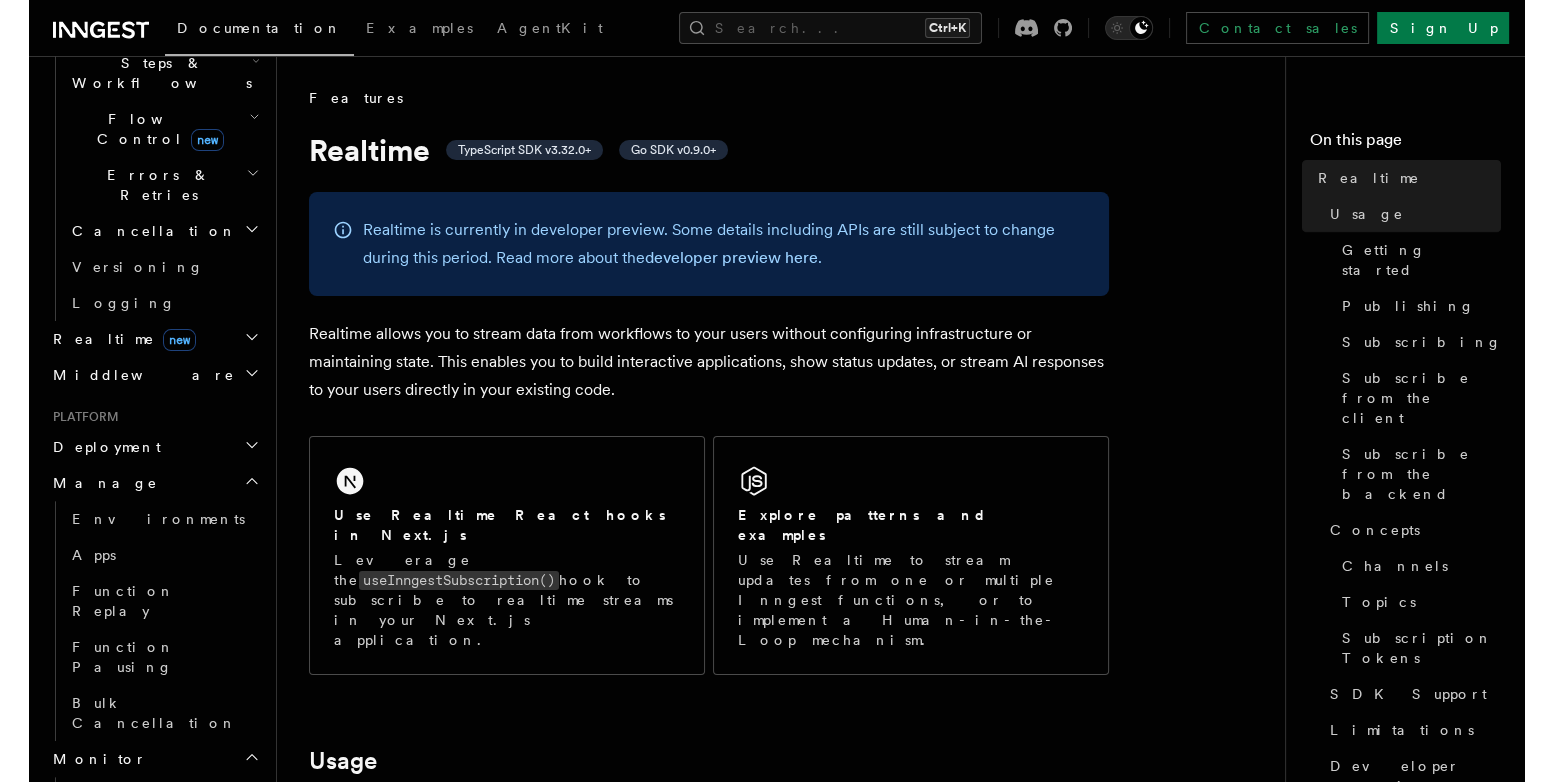 scroll, scrollTop: 805, scrollLeft: 0, axis: vertical 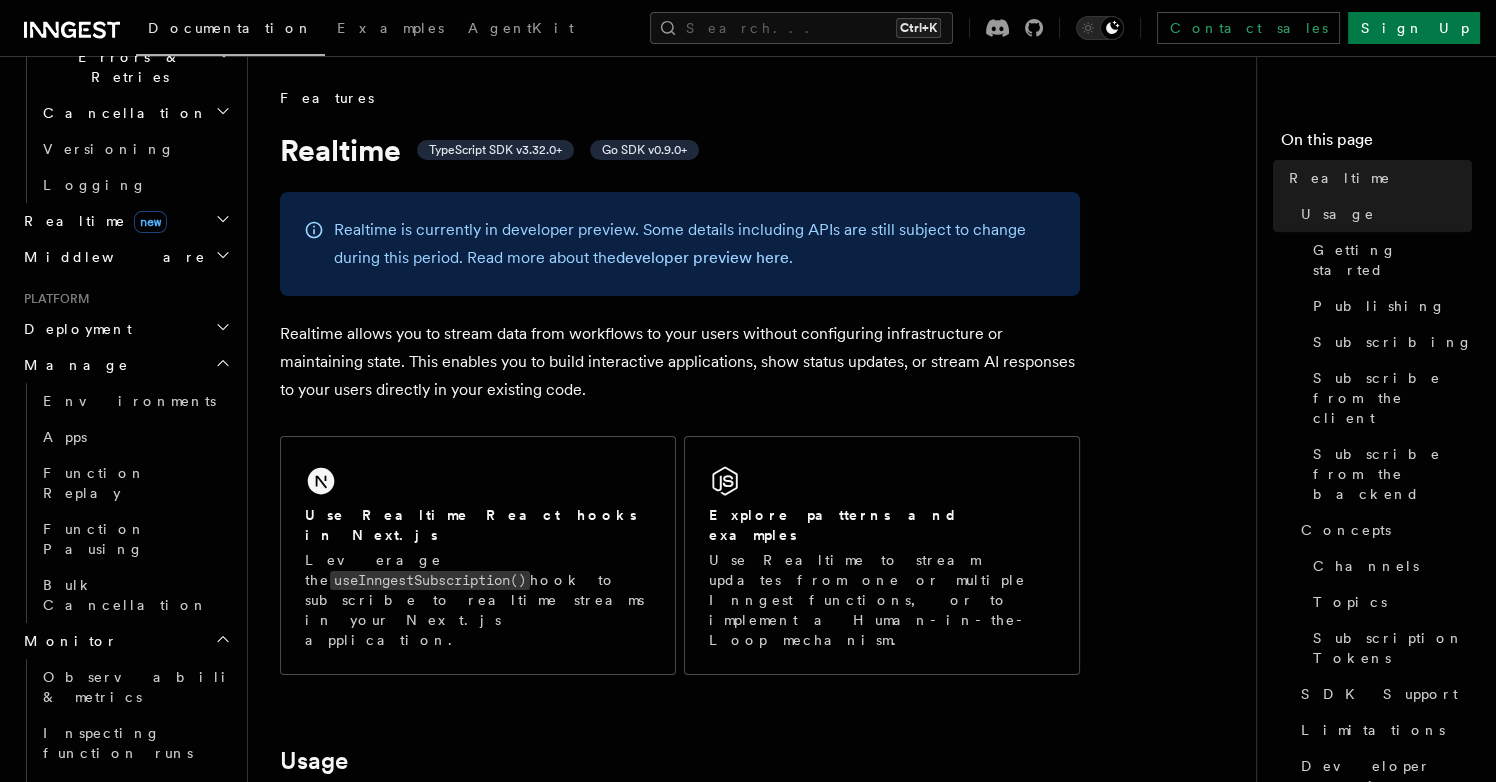 click on "Monitor" at bounding box center (125, 641) 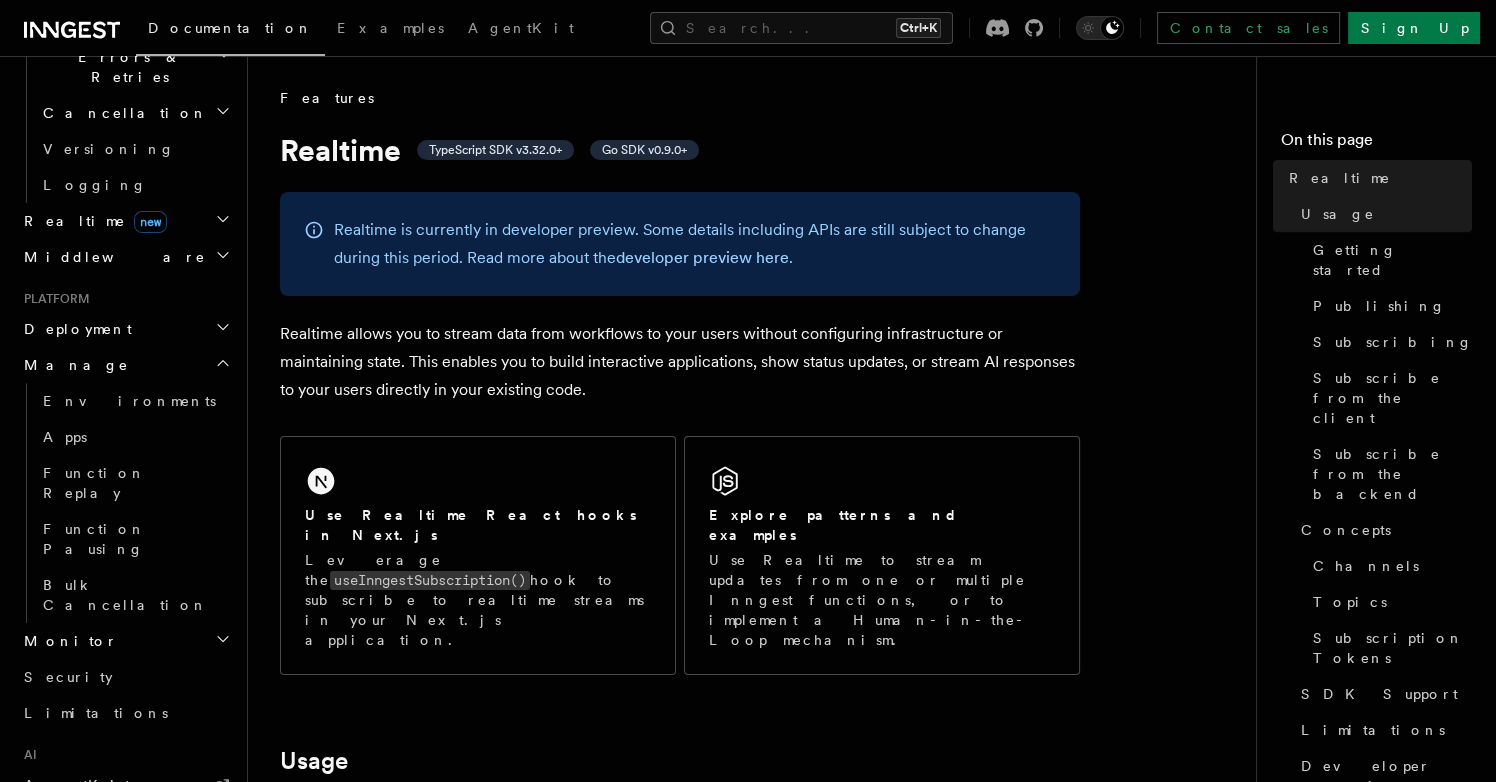 click on "Manage" at bounding box center (125, 365) 